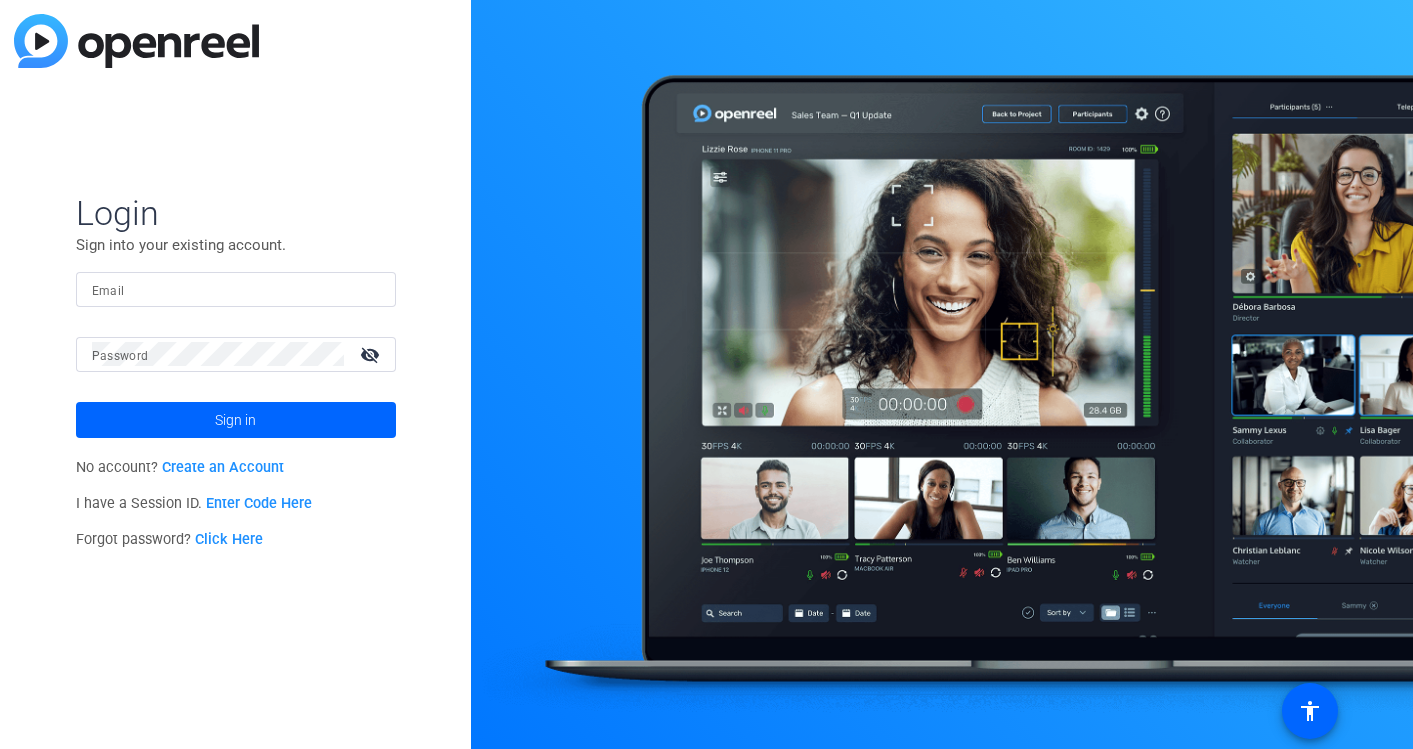 scroll, scrollTop: 0, scrollLeft: 0, axis: both 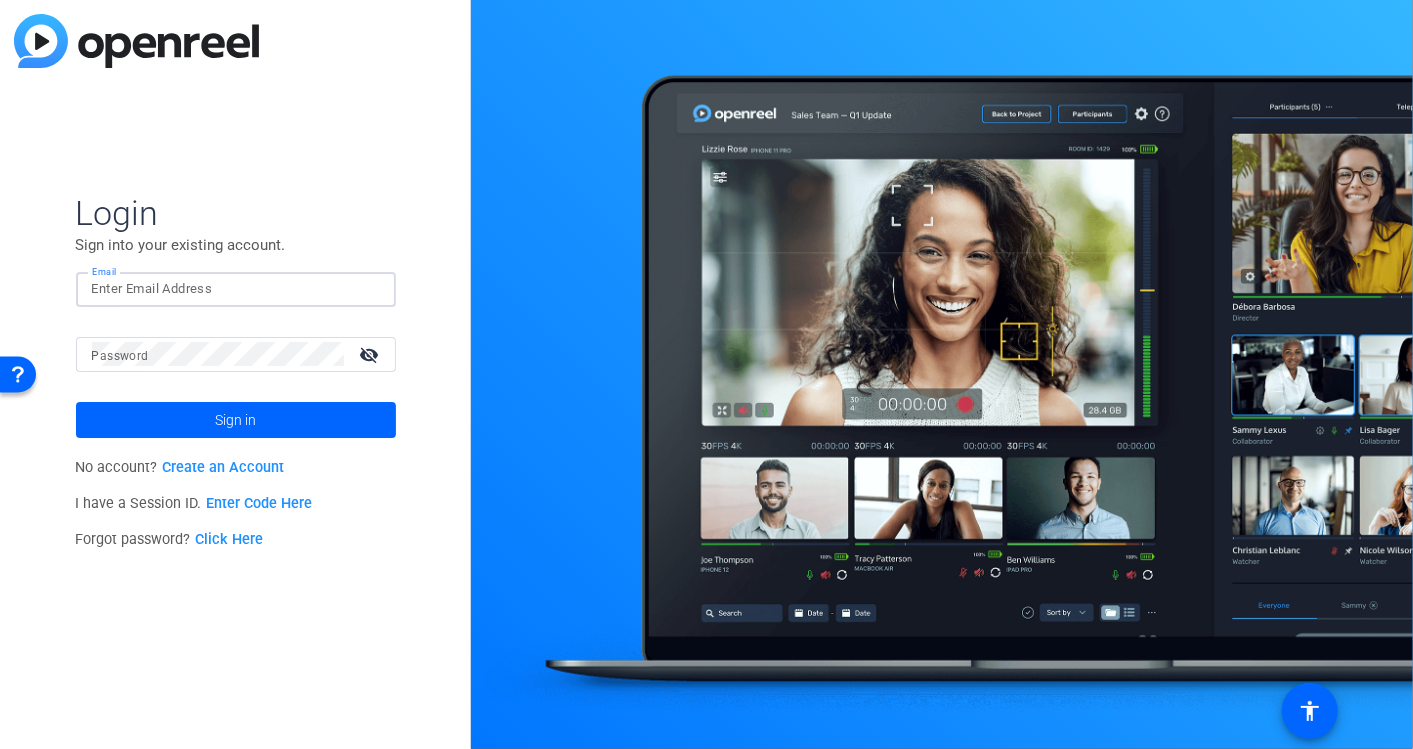 click on "Email" at bounding box center [236, 289] 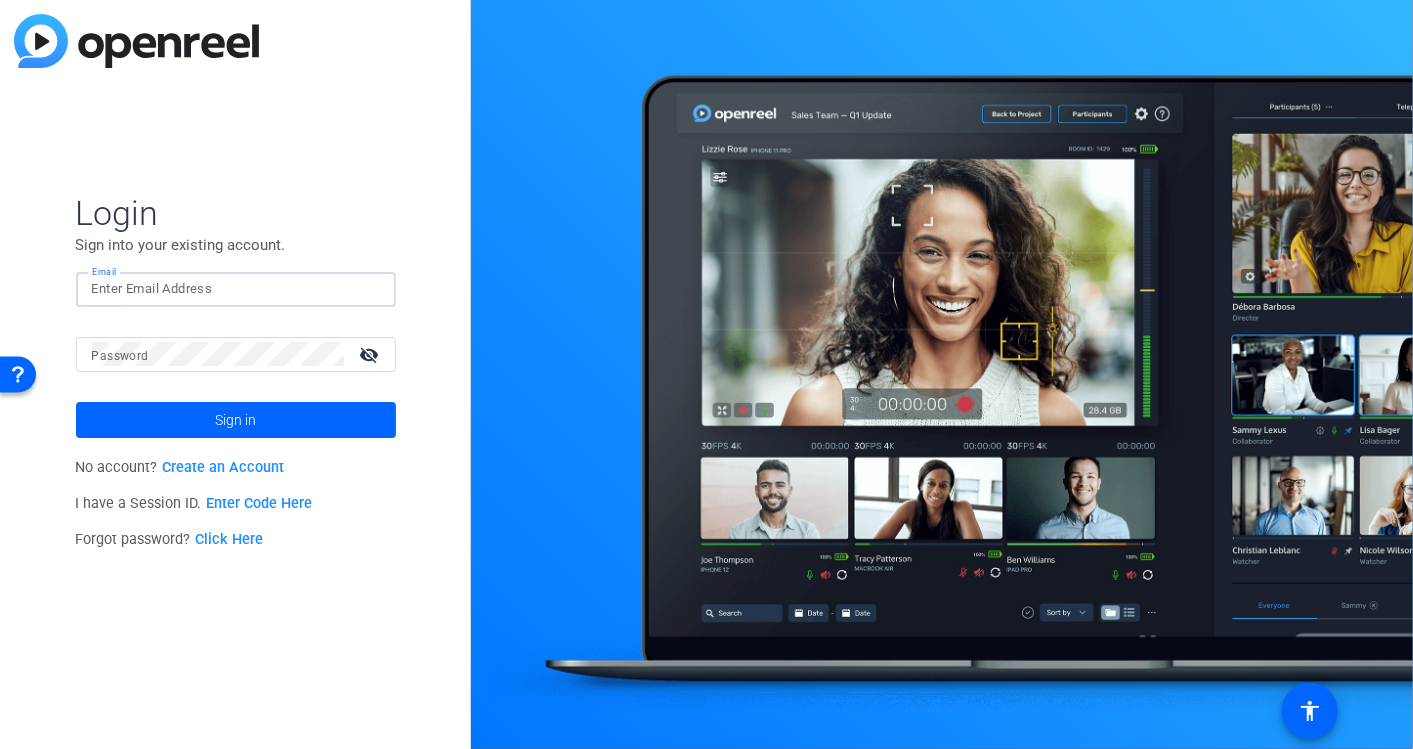 type on "parimeeta.khanna@gartner.com" 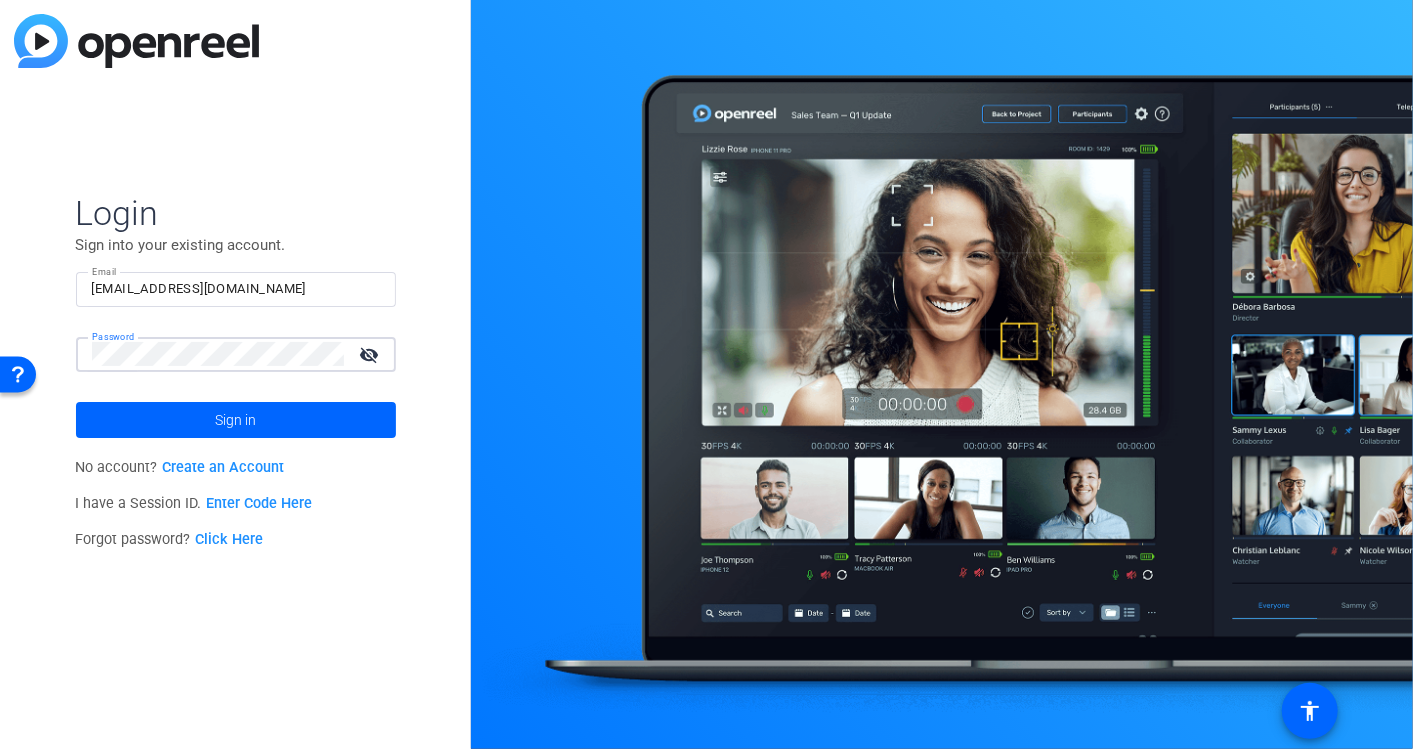 click on "Sign in" 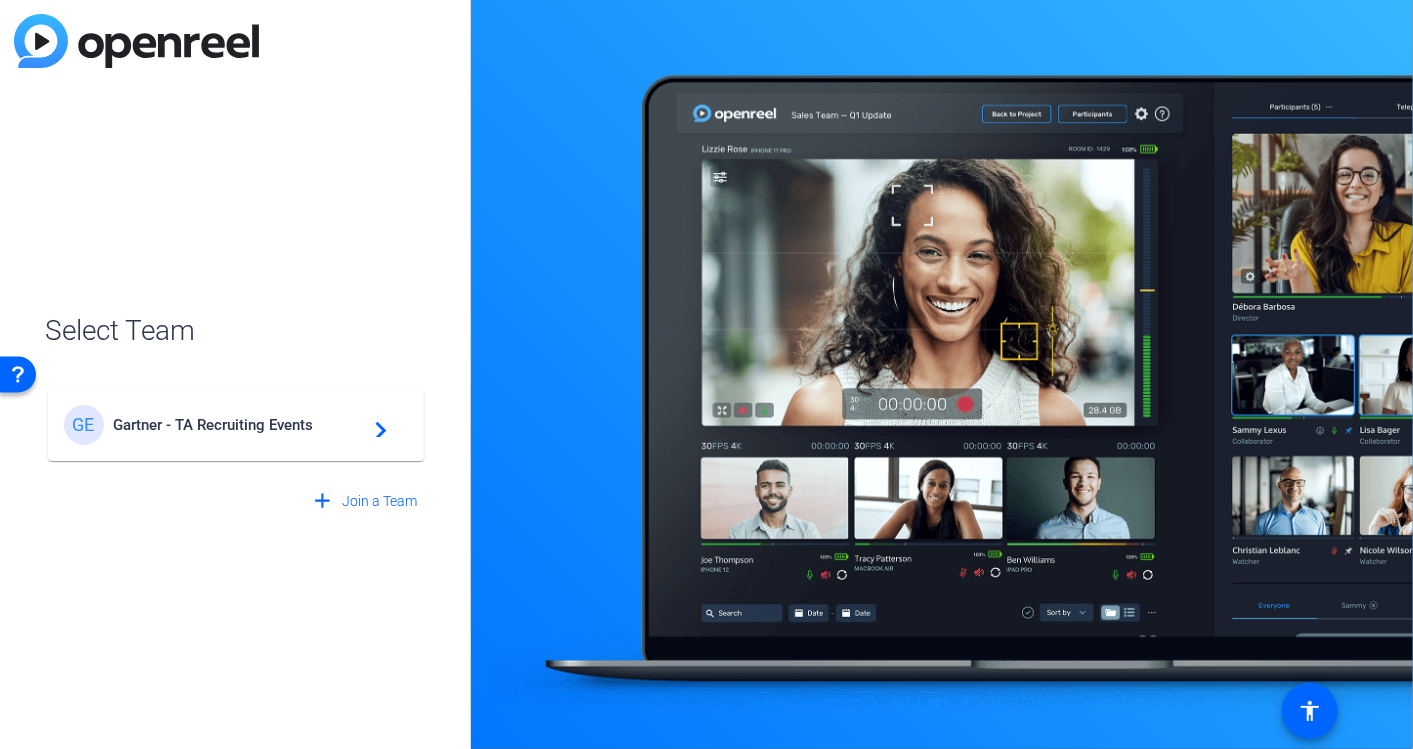 click on "Gartner - TA Recruiting Events" 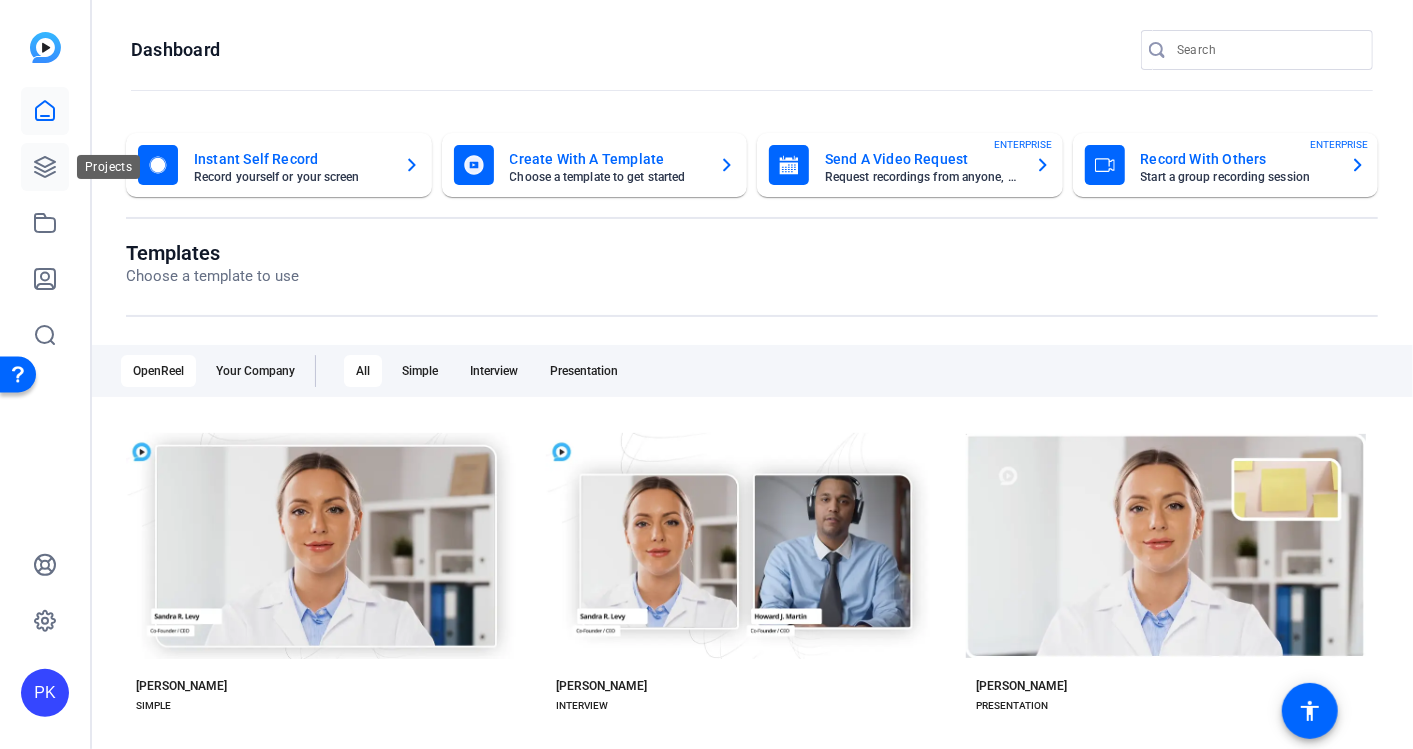 click 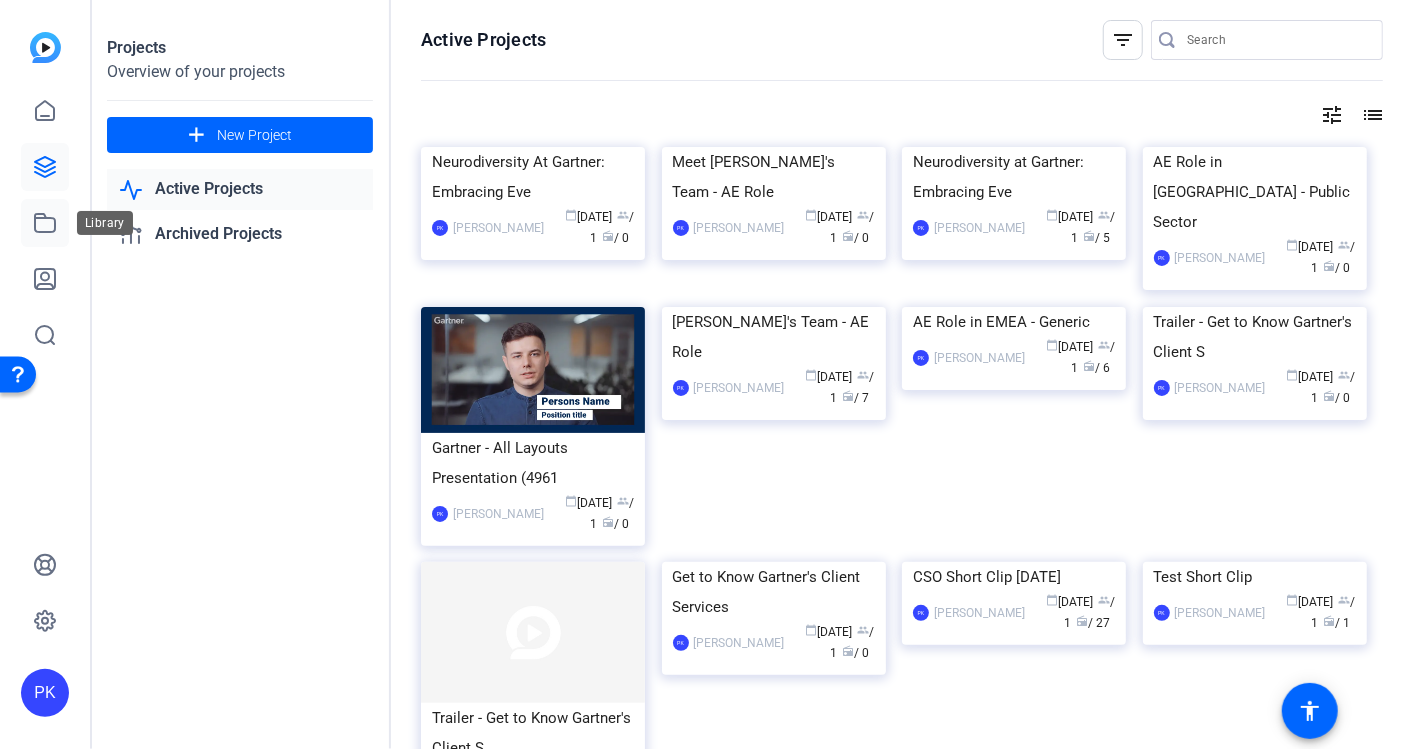 click 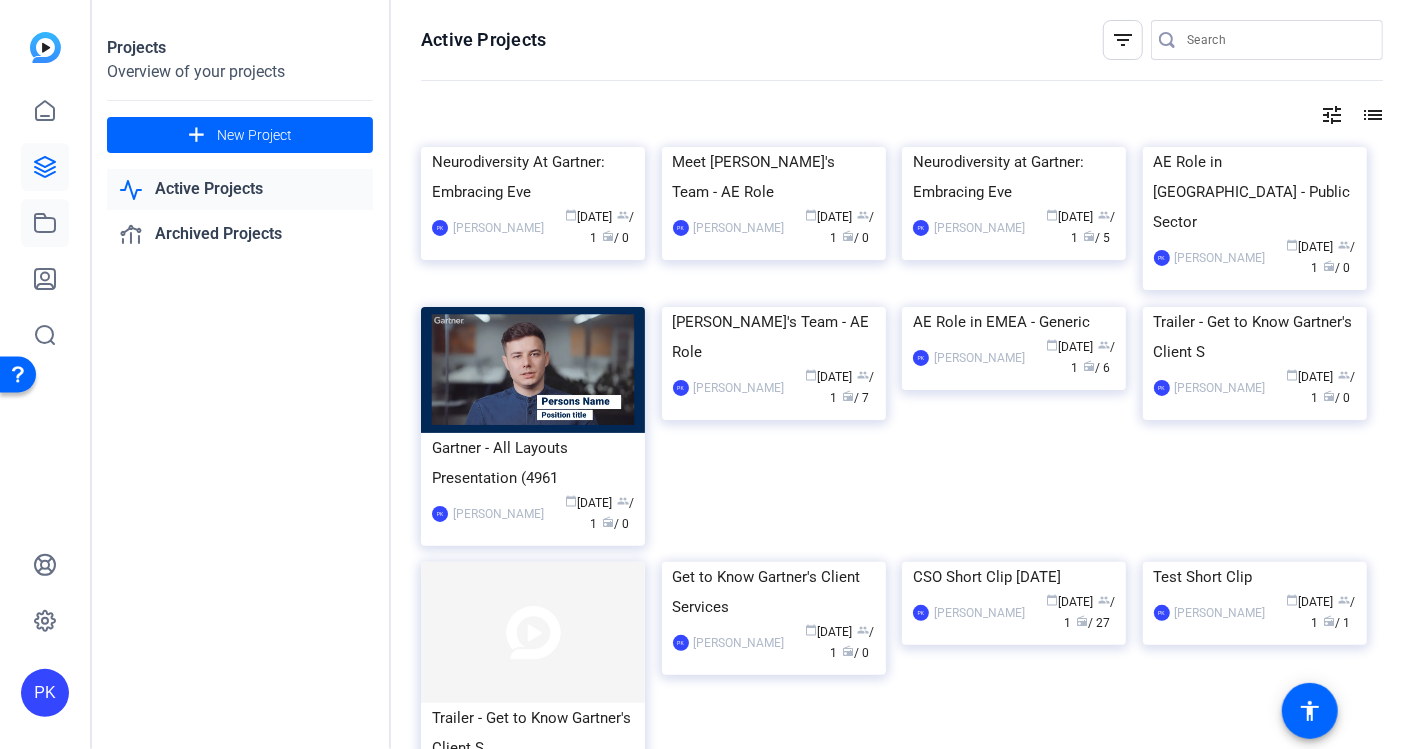click 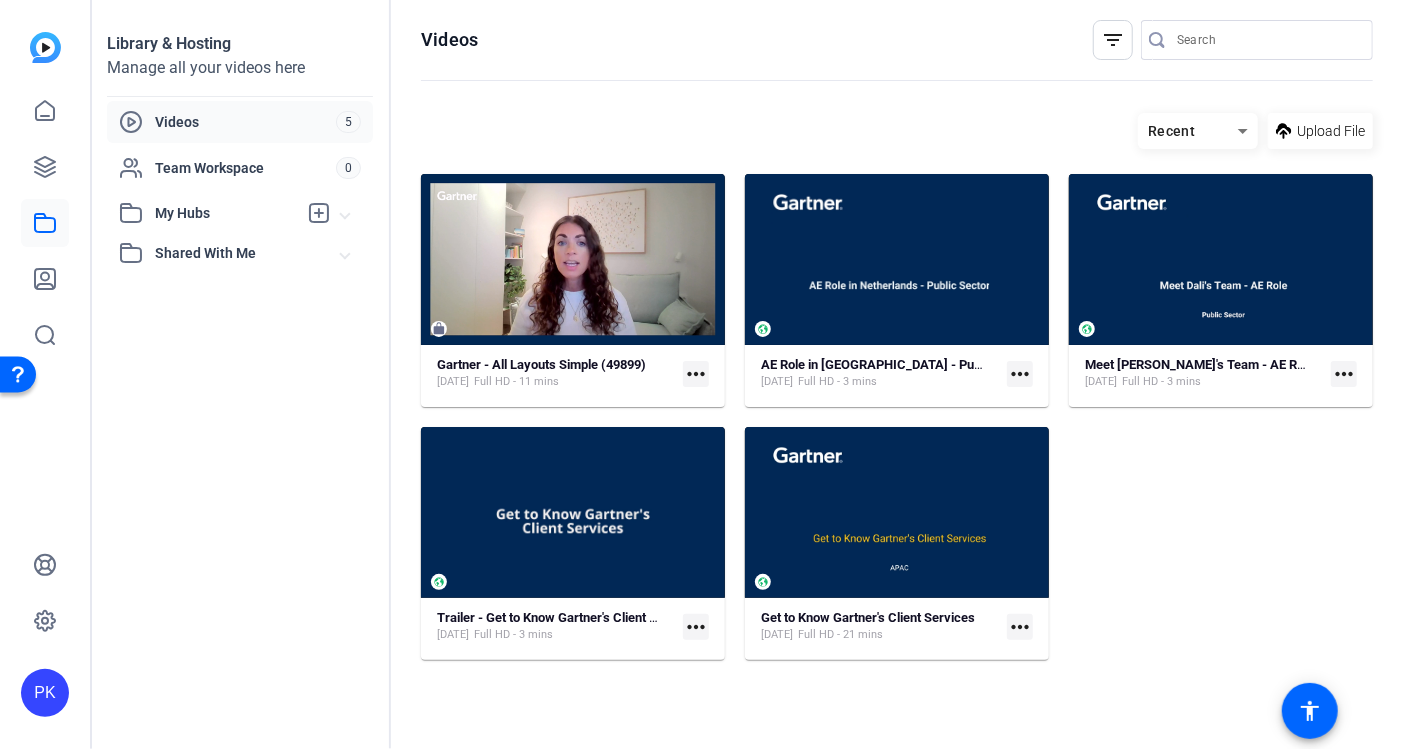 click on "more_horiz" 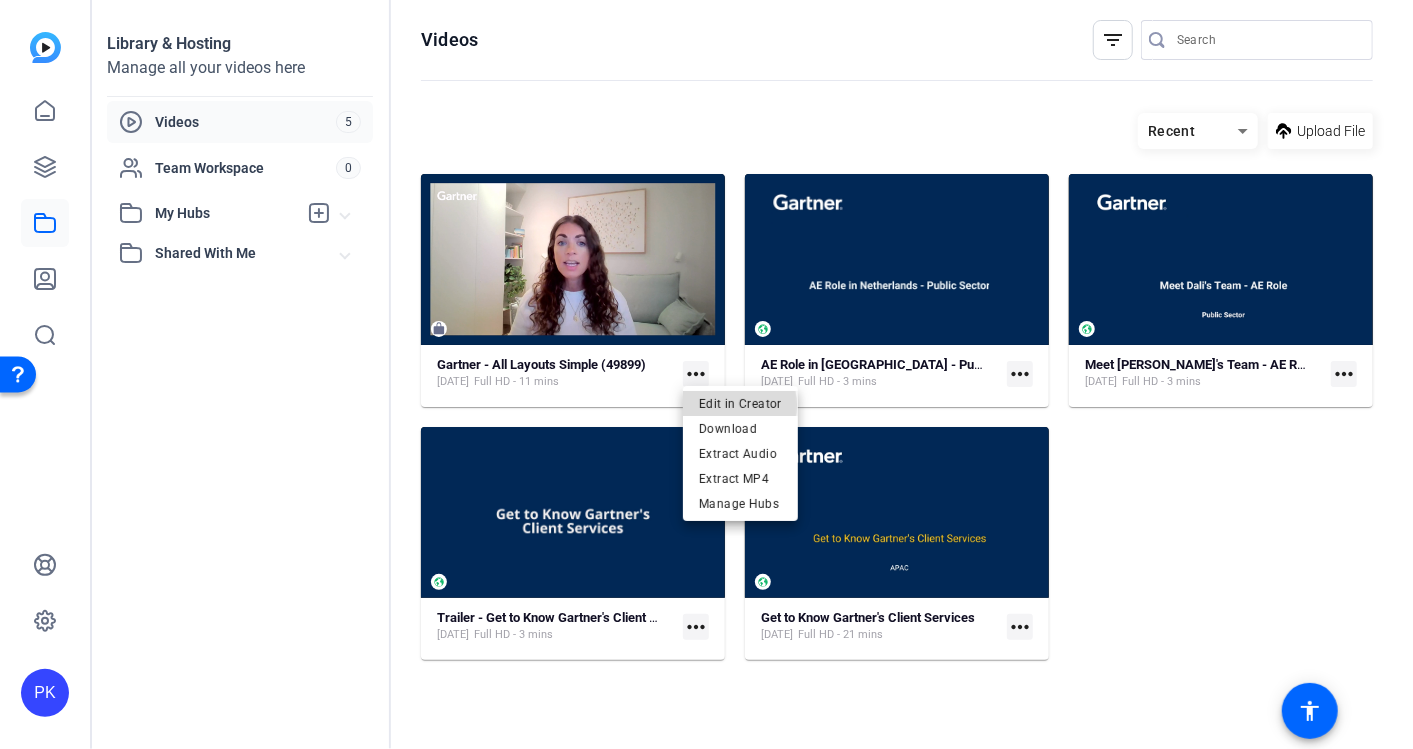 click on "Edit in Creator" at bounding box center (740, 404) 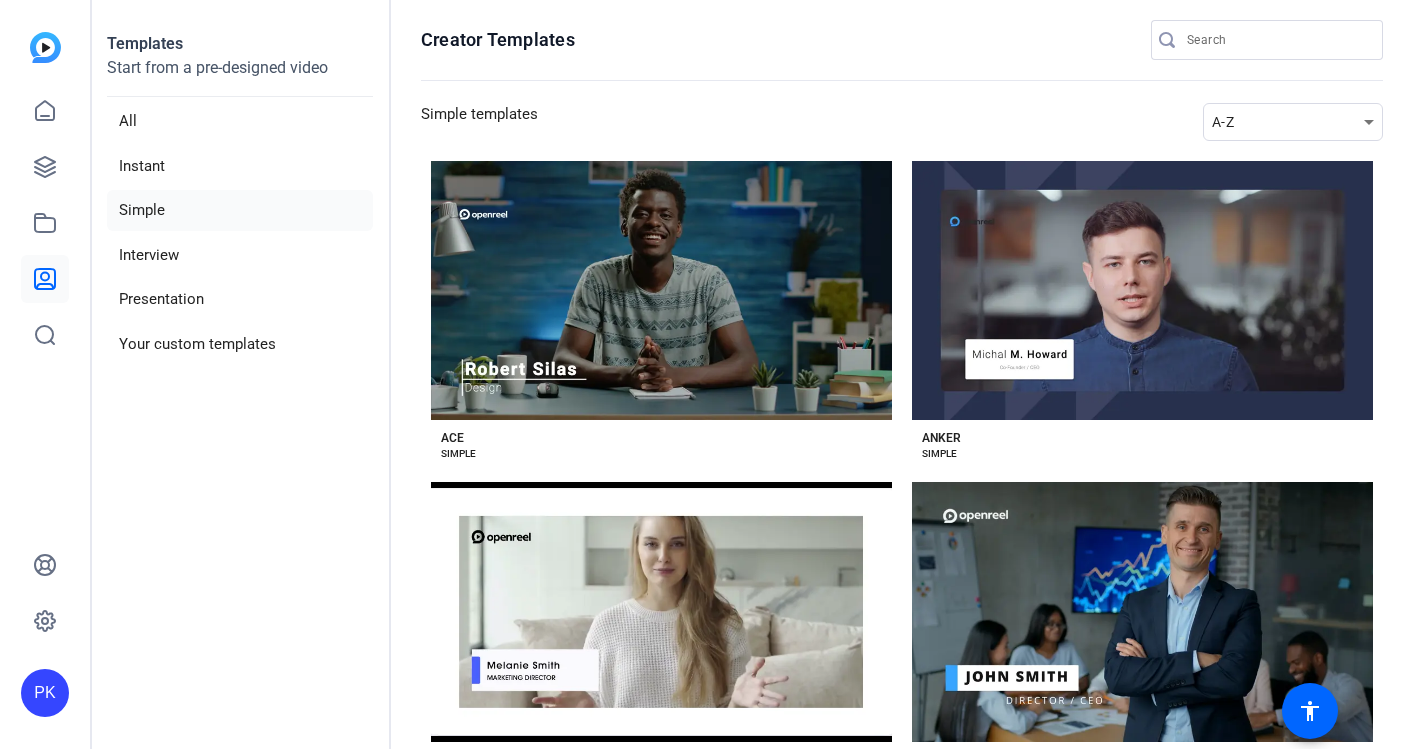 scroll, scrollTop: 0, scrollLeft: 0, axis: both 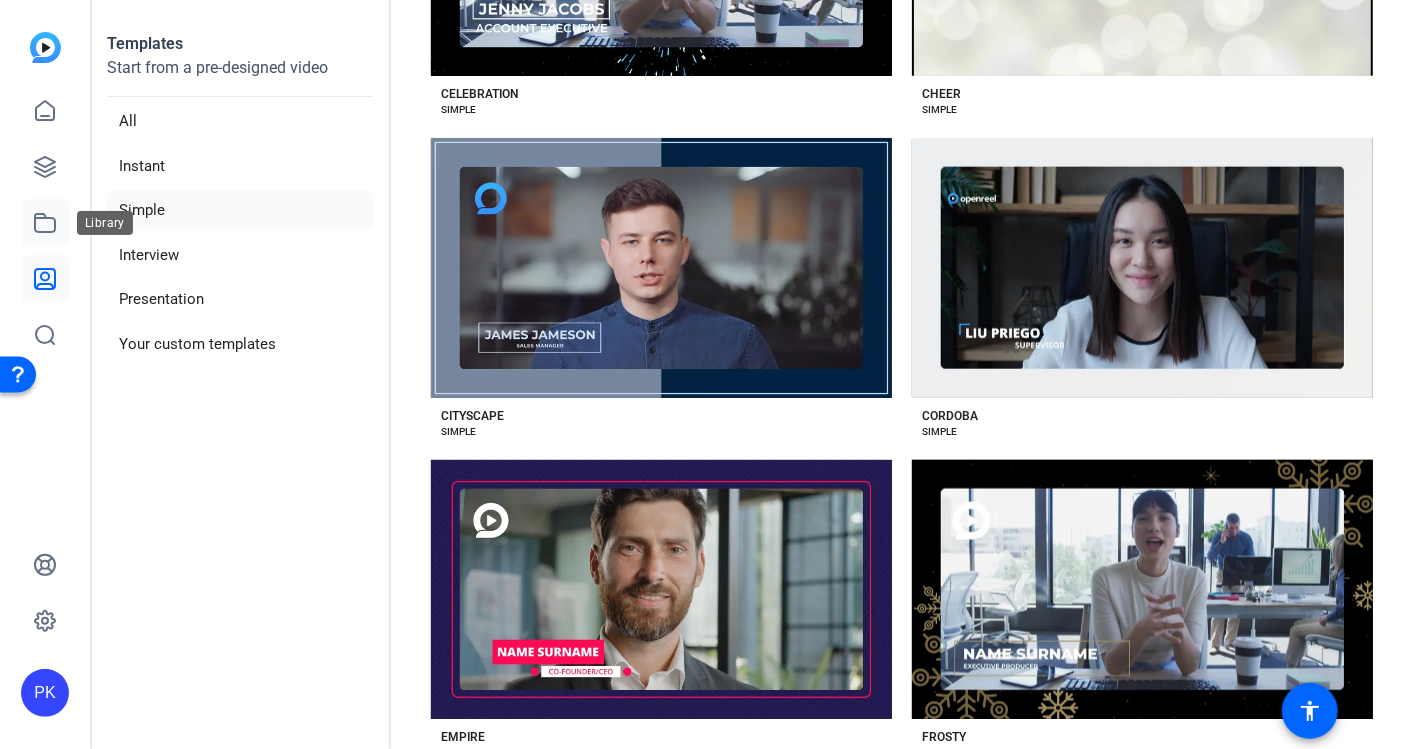 click 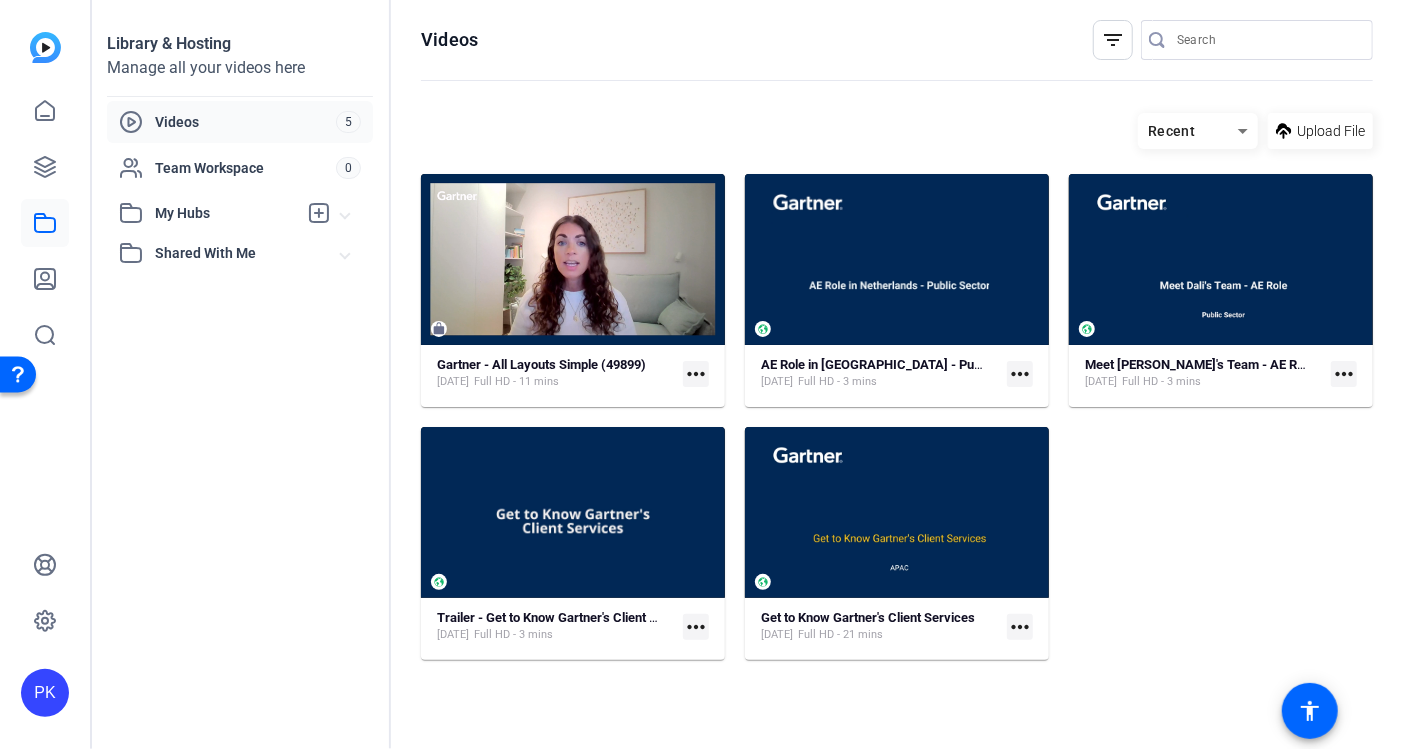 click on "more_horiz" 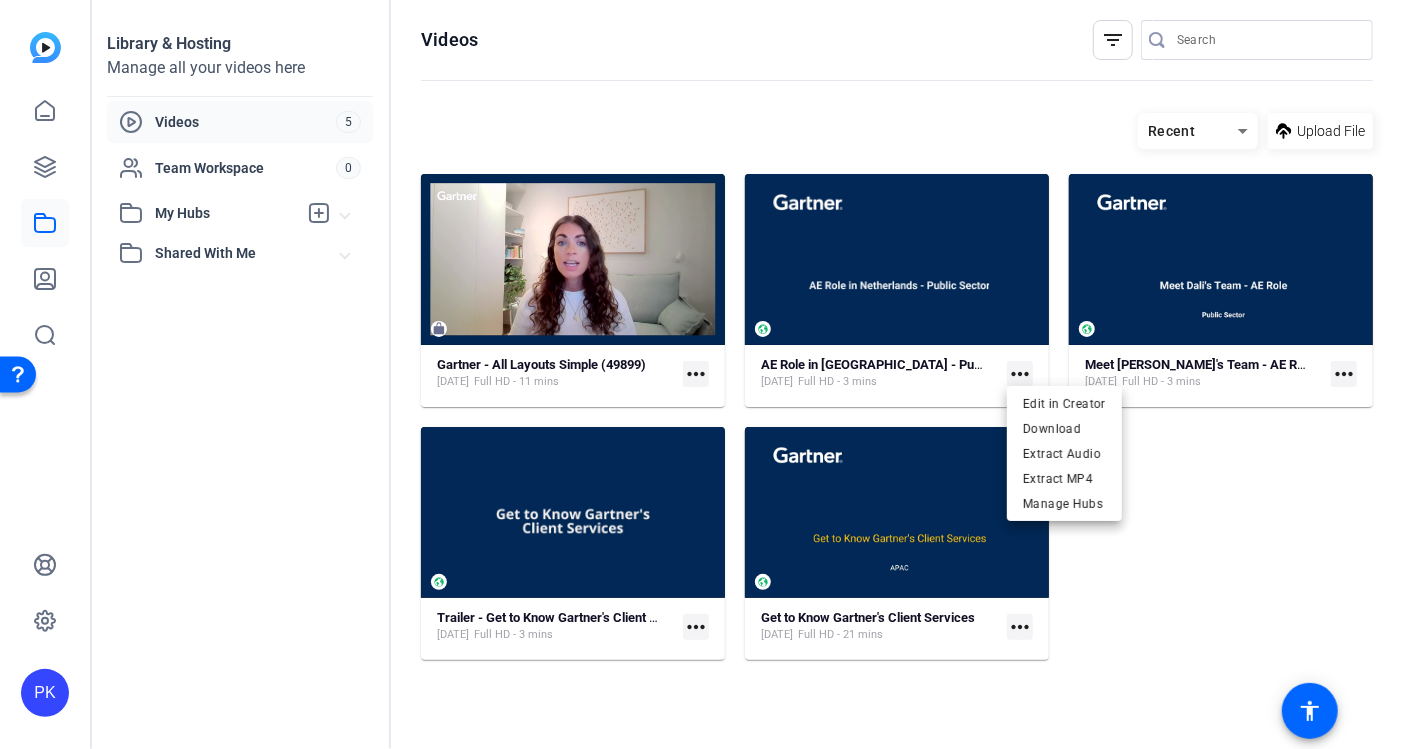 click at bounding box center [706, 374] 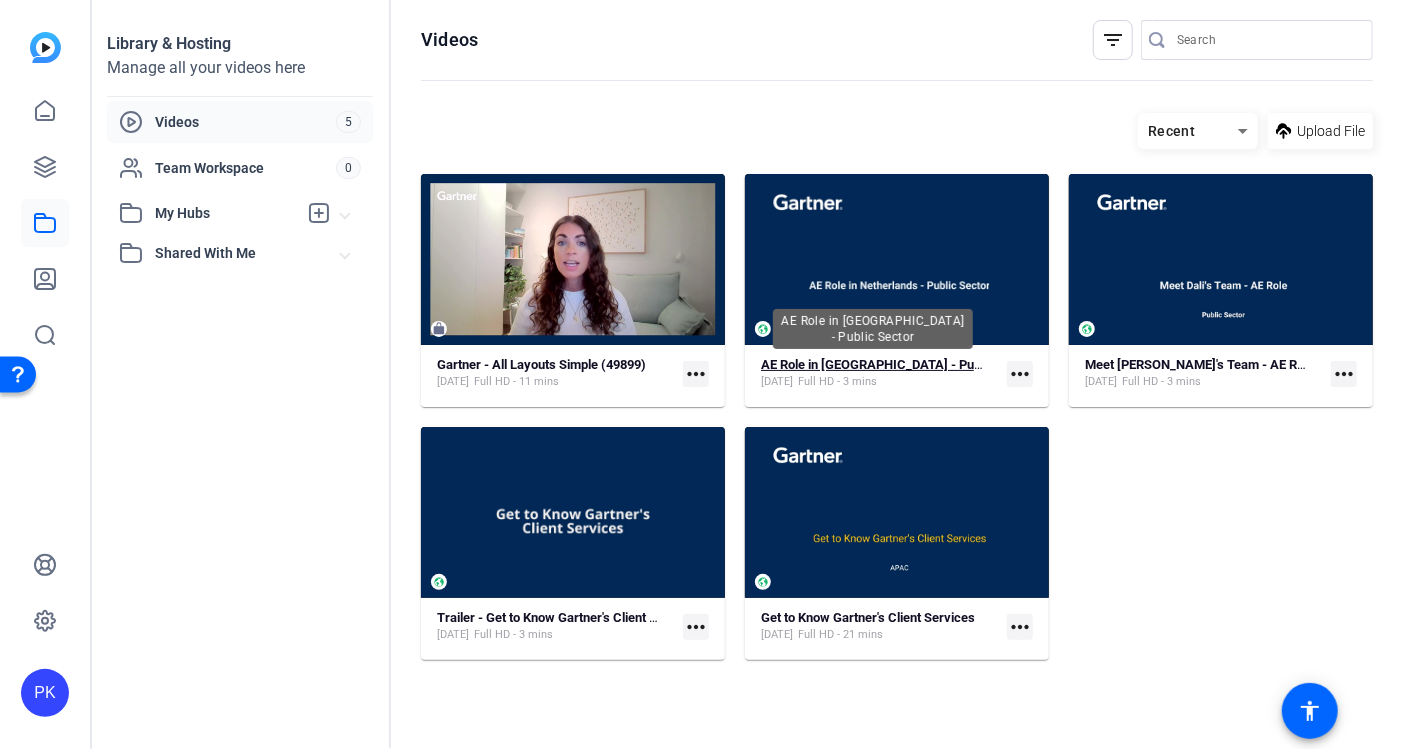 click on "AE Role in [GEOGRAPHIC_DATA] - Public Sector" 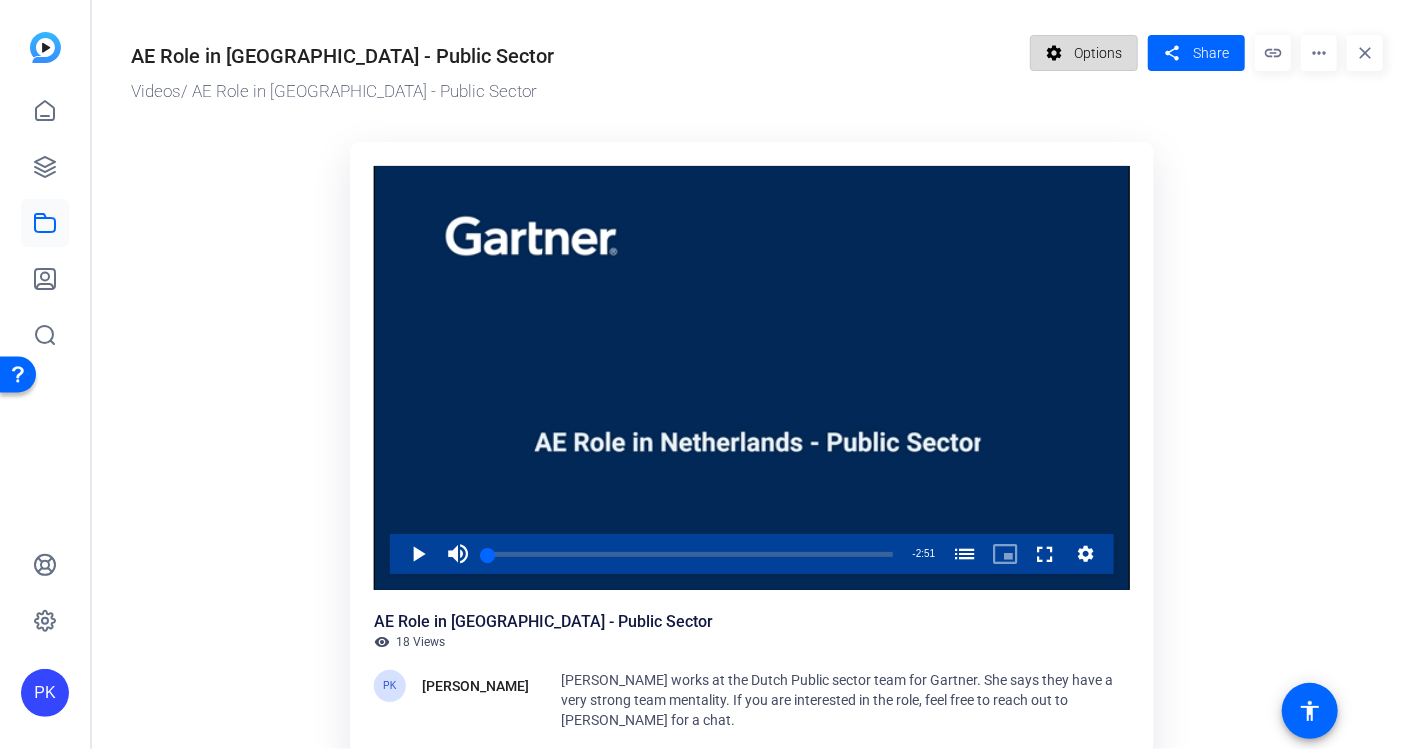 click on "Options" 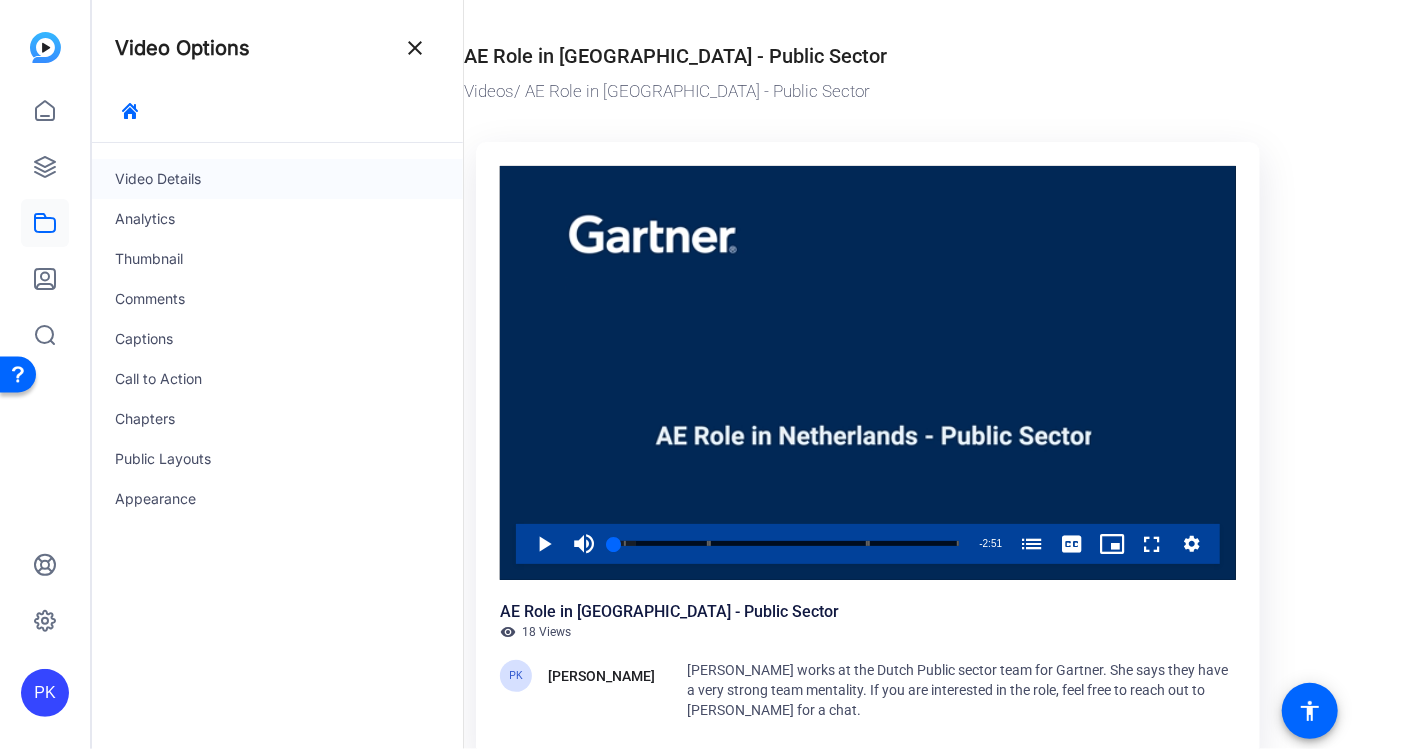 click on "Video Details" 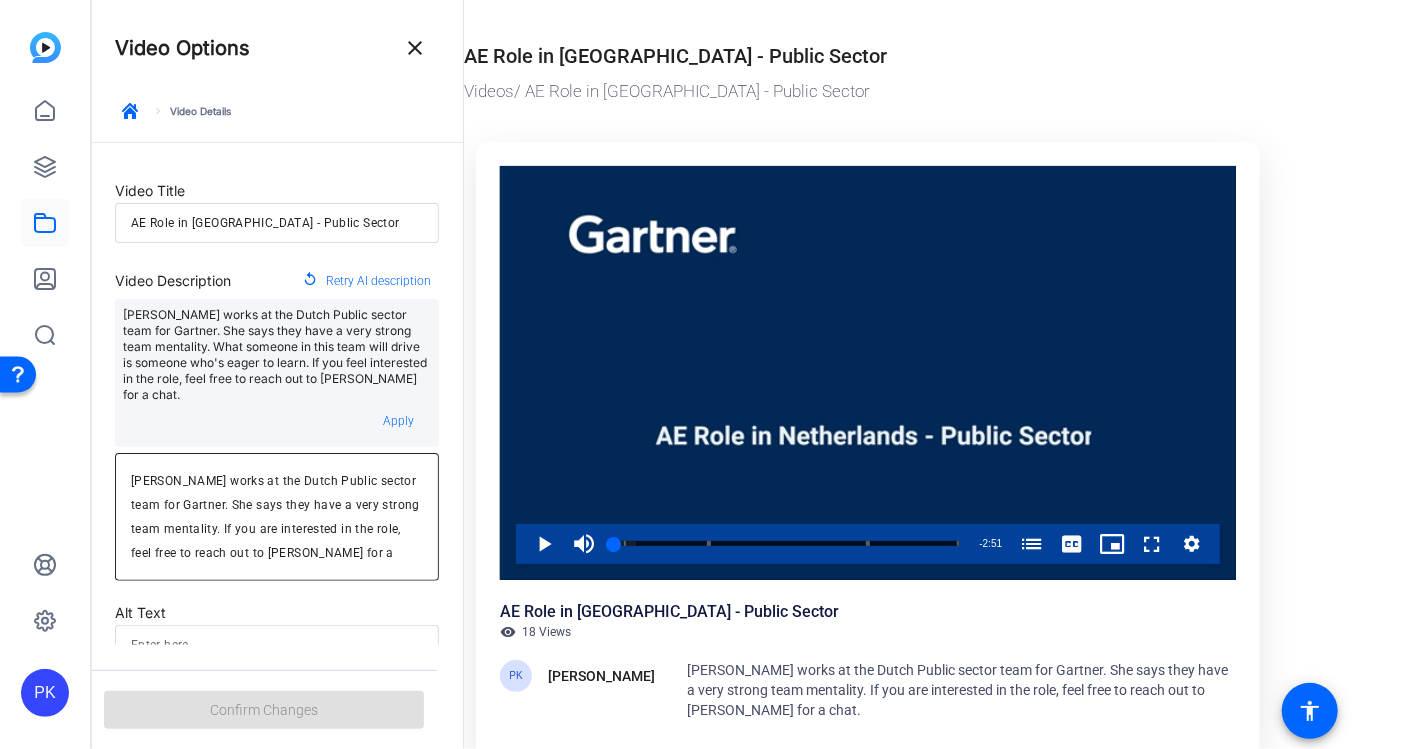 scroll, scrollTop: 185, scrollLeft: 0, axis: vertical 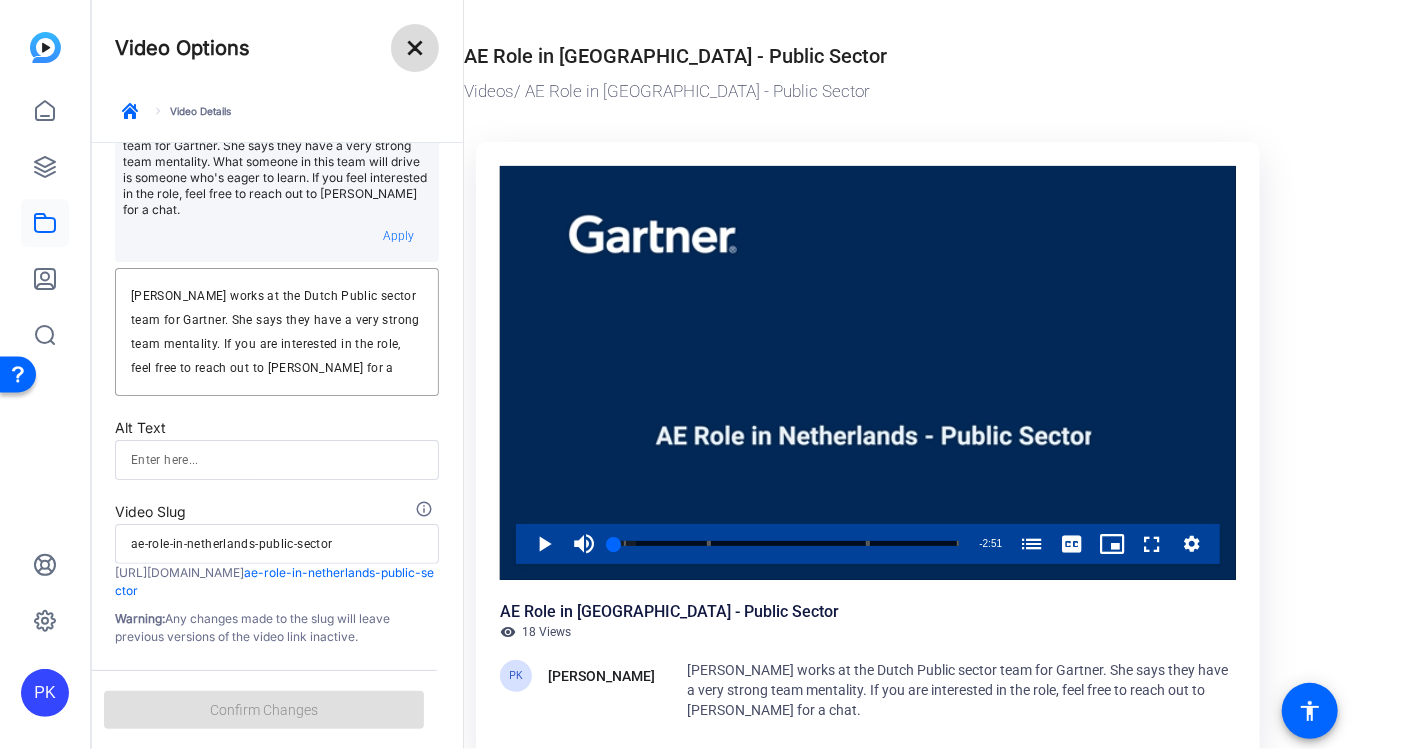 click on "close" 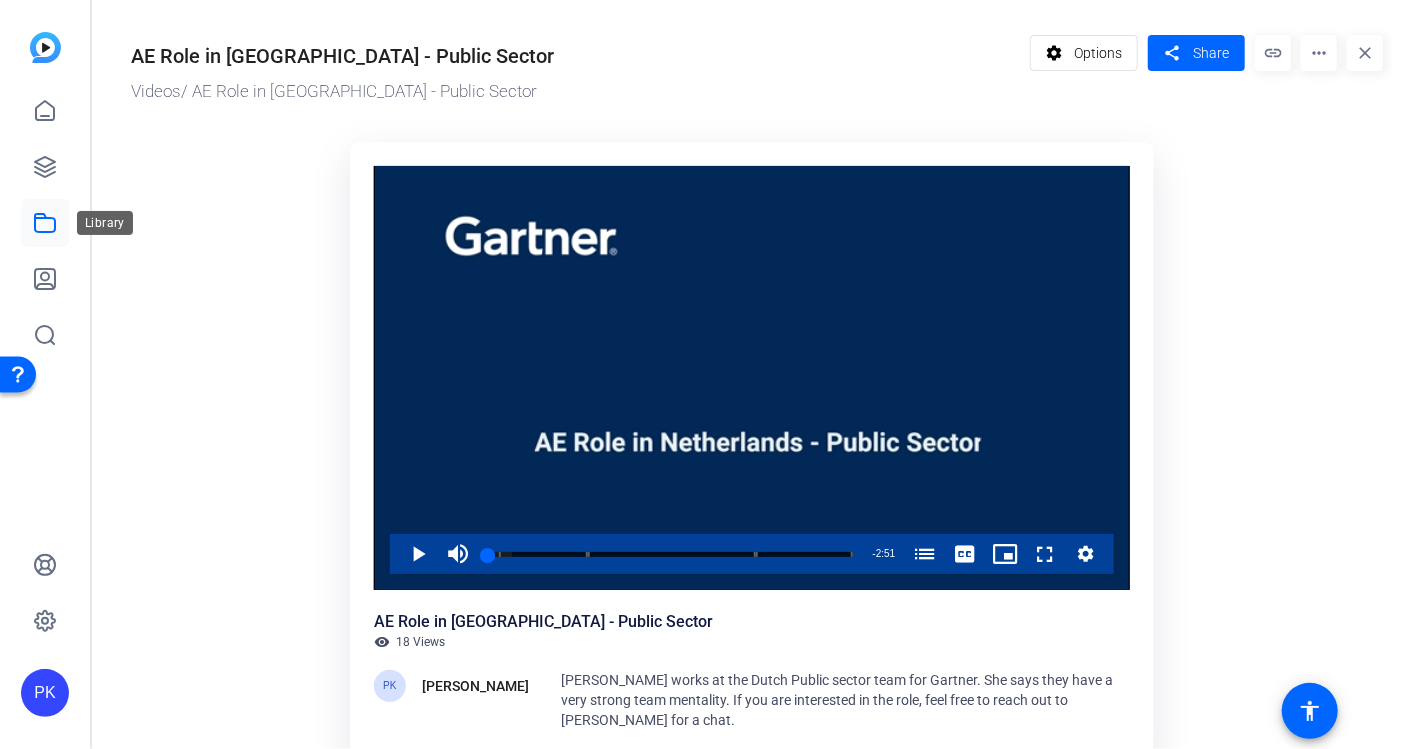 click 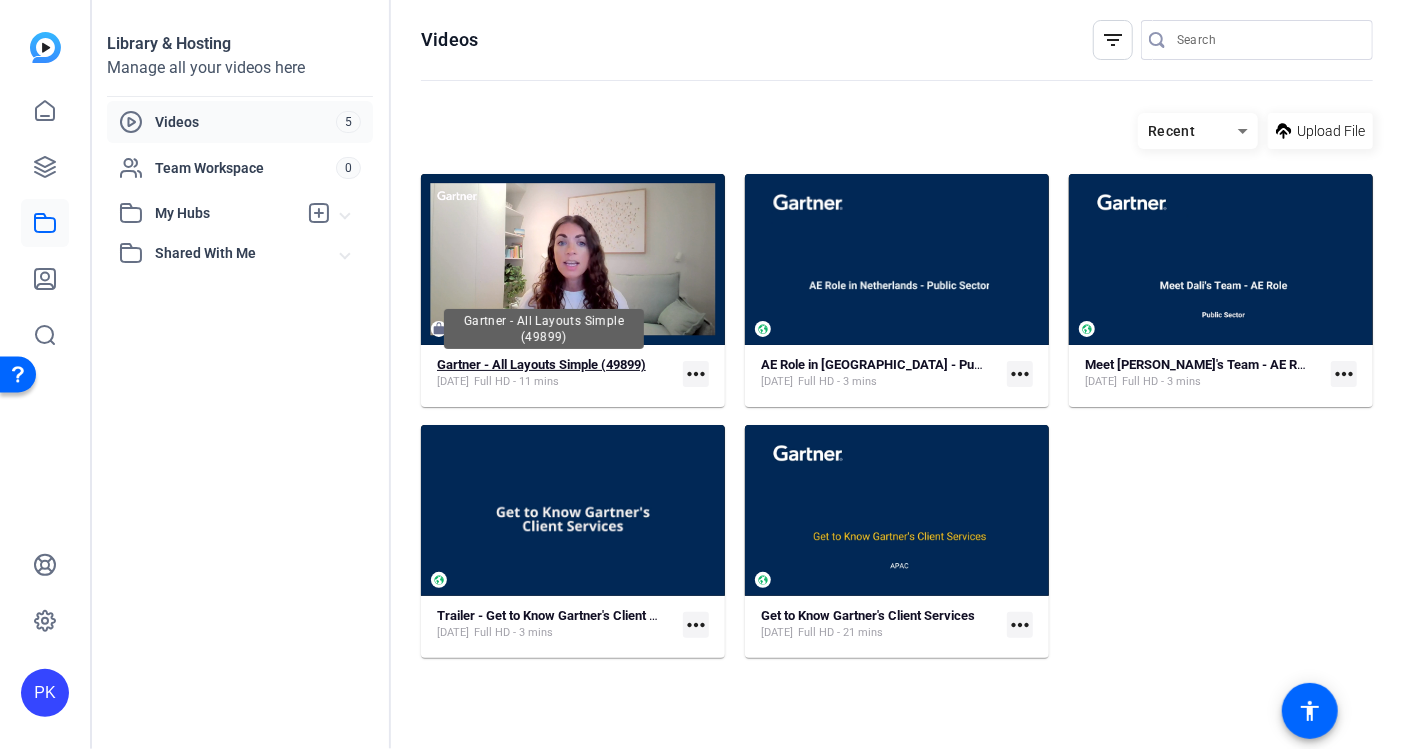click on "Gartner - All Layouts Simple (49899)" 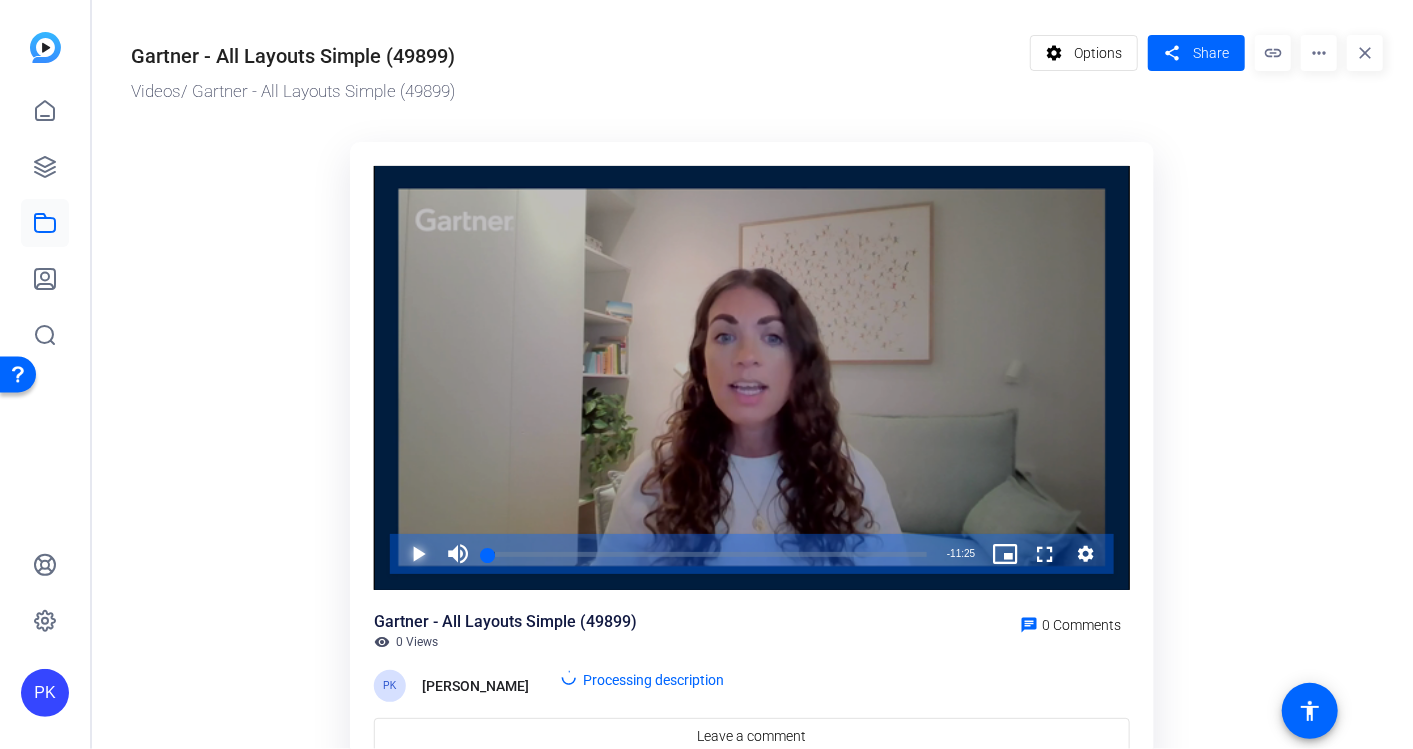 click at bounding box center [398, 554] 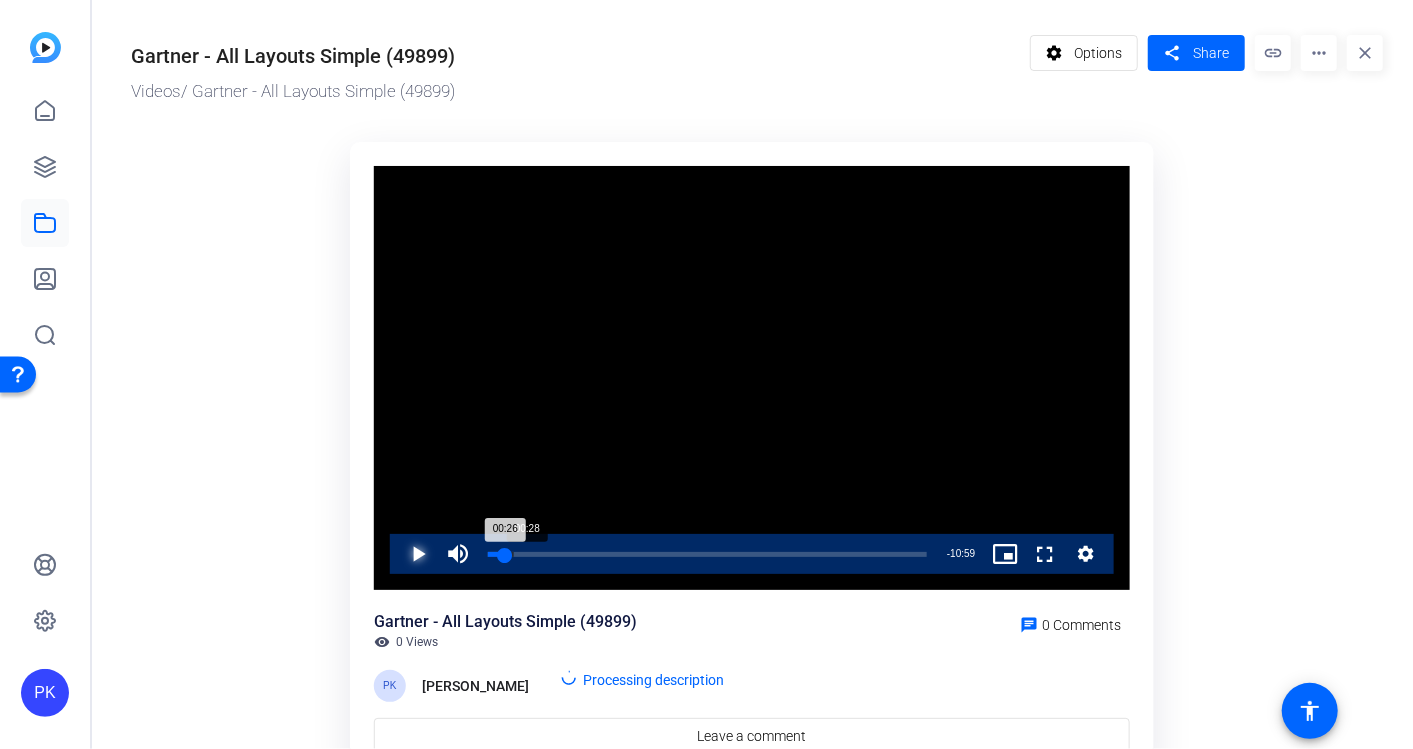 click on "Loaded :  5.83% 00:28 00:26" at bounding box center [707, 554] 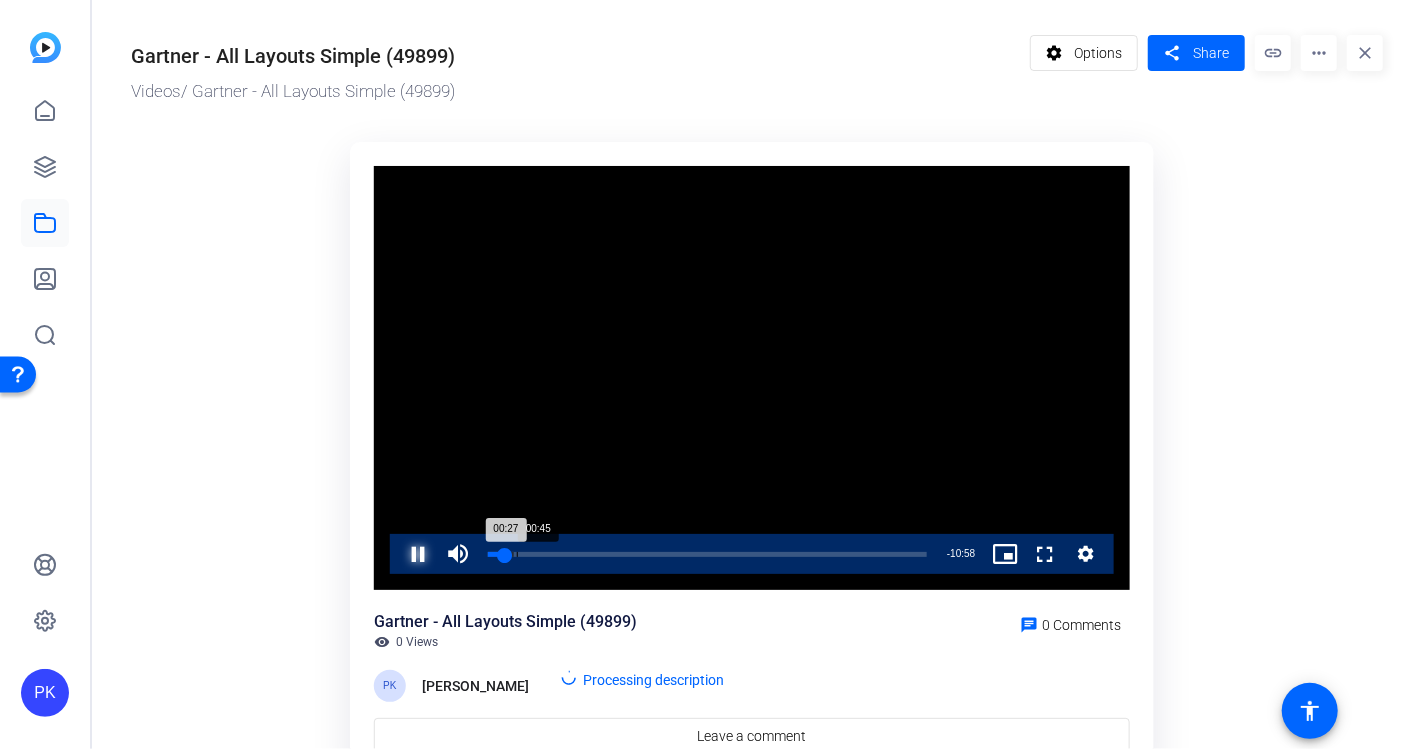 click on "00:45" at bounding box center (517, 554) 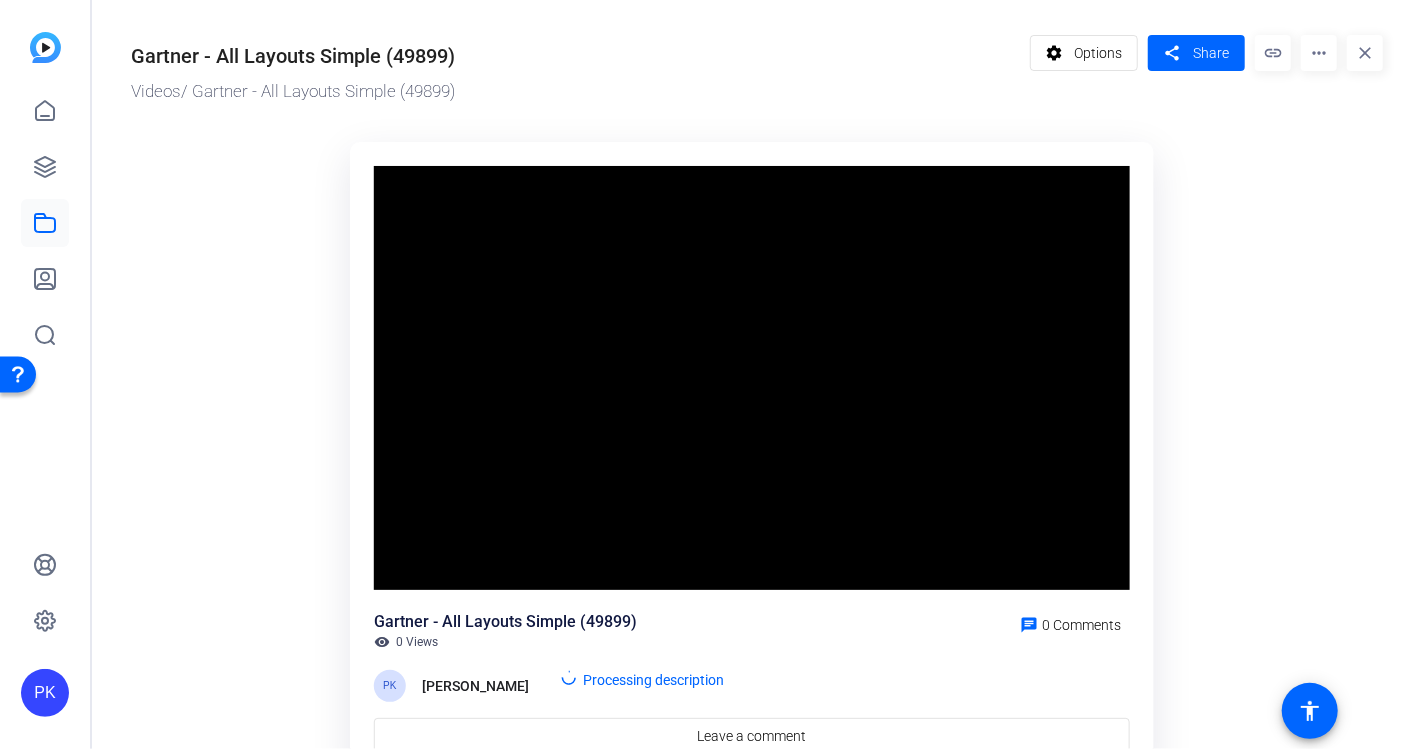 click on "Gartner - All Layouts Simple (49899)" 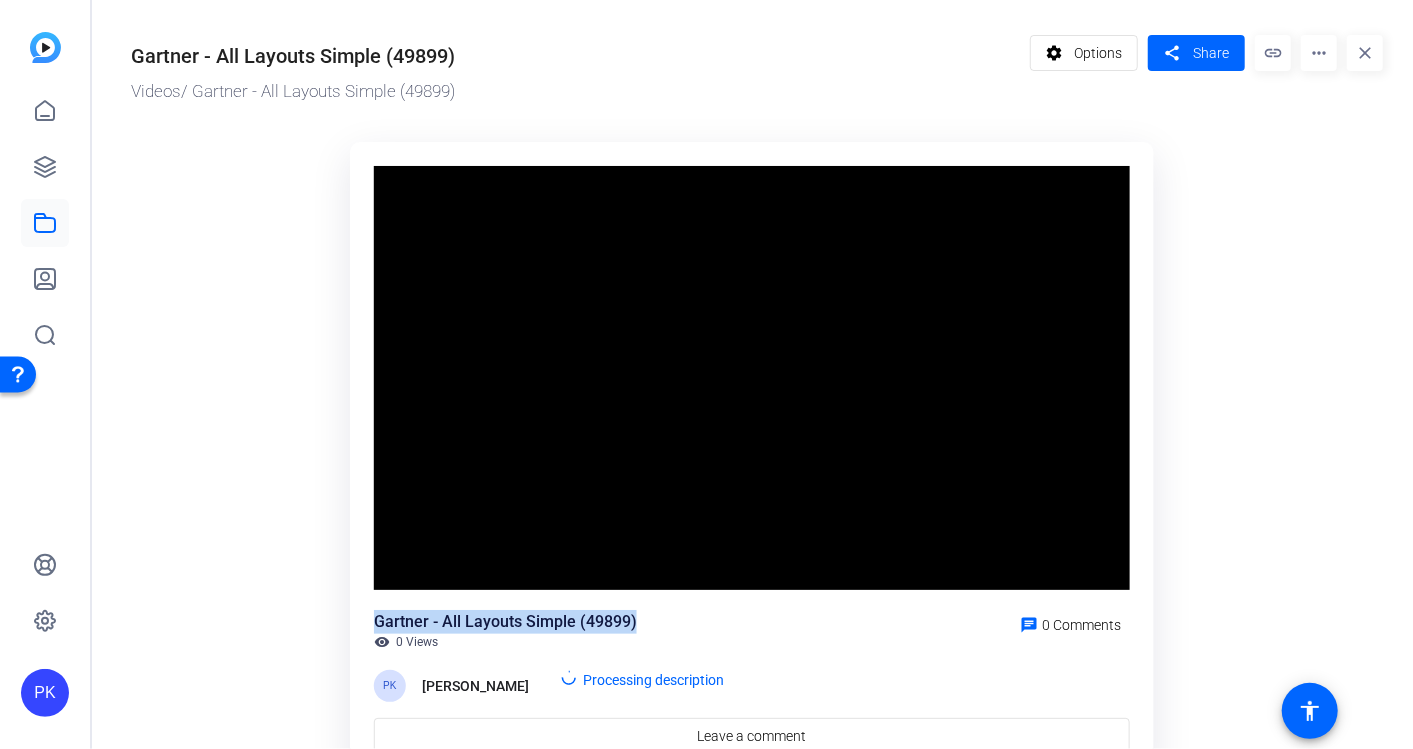 drag, startPoint x: 651, startPoint y: 624, endPoint x: 361, endPoint y: 627, distance: 290.0155 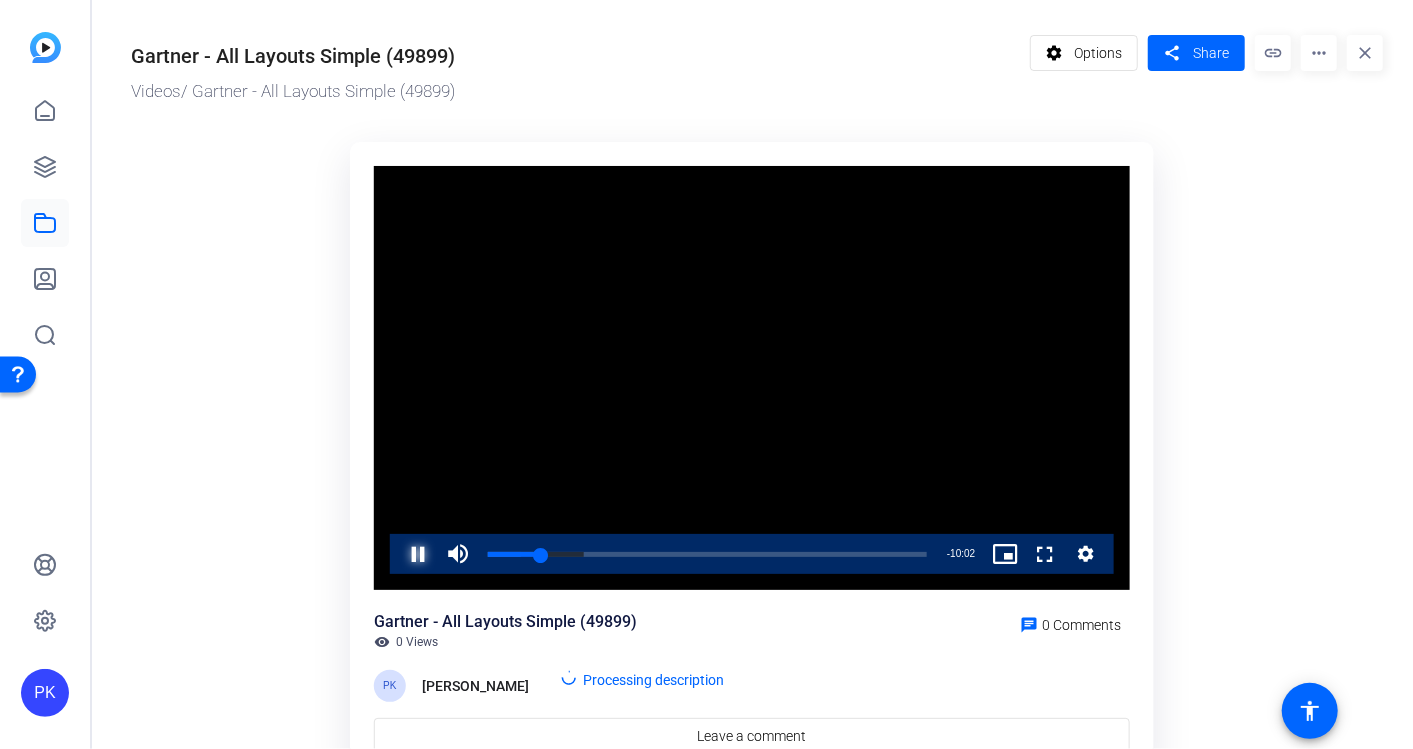 click at bounding box center [398, 554] 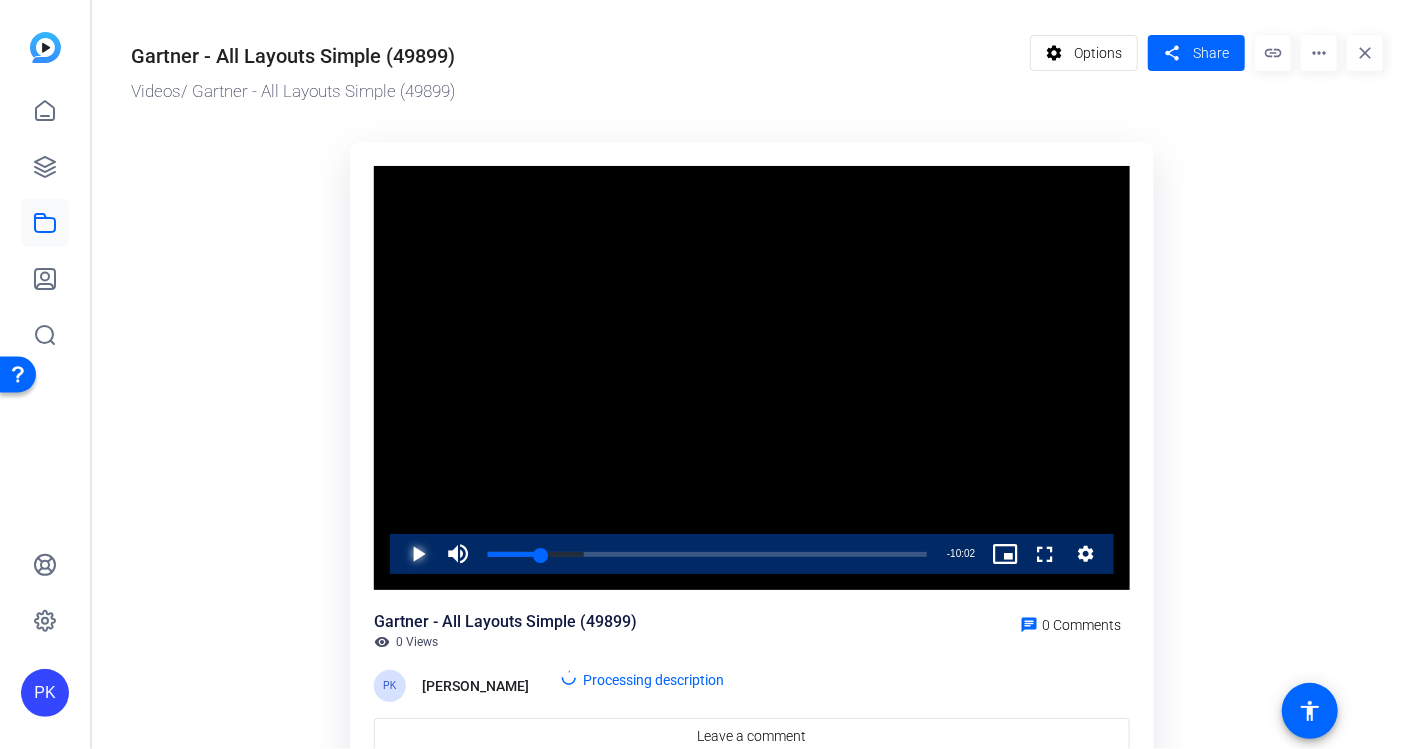 type 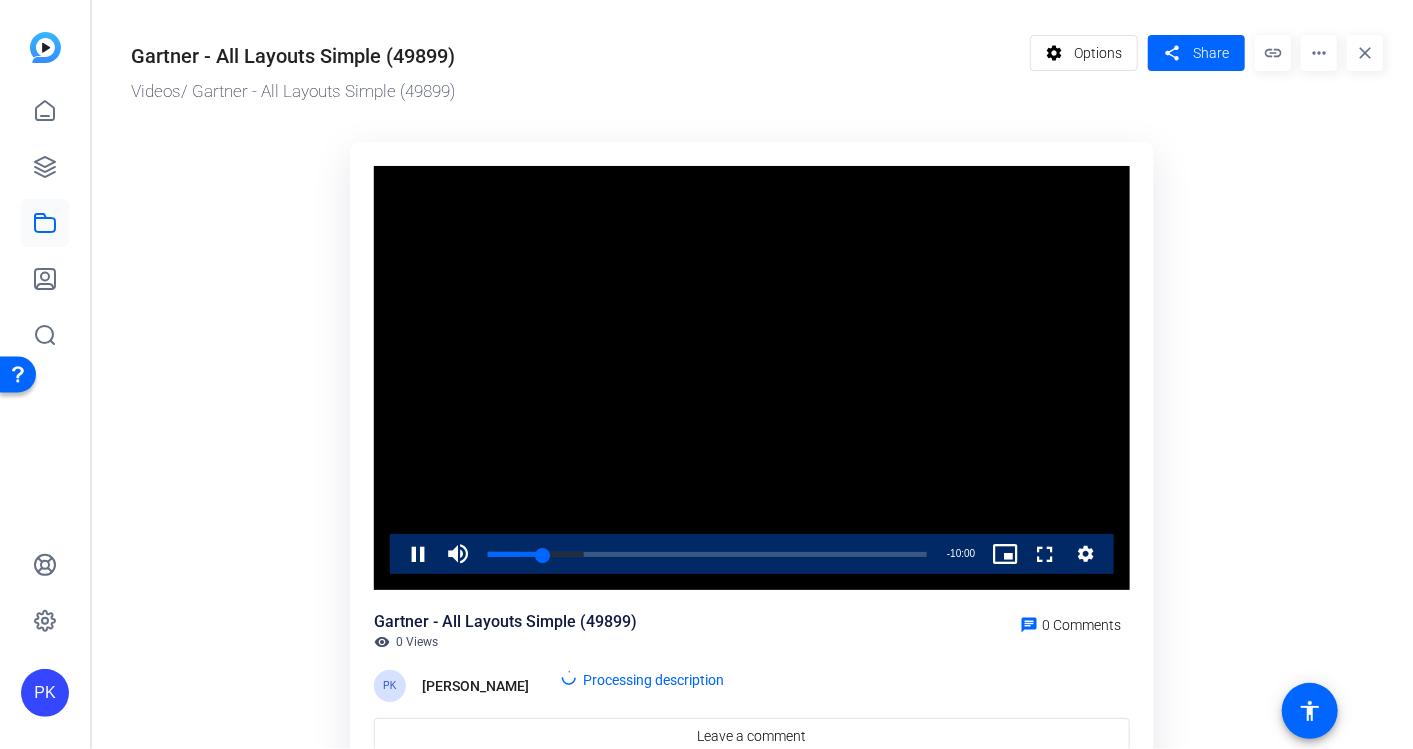 click on "Video Player is loading. Play Video Pause Mute 90% Current Time  1:25 / Duration  11:25 Loaded :  21.94% 04:19 01:25 Stream Type  LIVE Seek to live, currently behind live LIVE Remaining Time  - 10:00   1x Playback Rate Chapters Chapters Descriptions descriptions off , selected Captions captions settings , opens captions settings dialog captions off , selected Audio Track default , selected Picture-in-Picture Fullscreen This is a modal window. Beginning of dialog window. Escape will cancel and close the window. Text Color White Black [PERSON_NAME] Blue Yellow Magenta Cyan Transparency Opaque Semi-Transparent Background Color Black White [PERSON_NAME] Blue Yellow Magenta Cyan Transparency Opaque Semi-Transparent Transparent Window Color Black White [PERSON_NAME] Blue Yellow Magenta Cyan Transparency Transparent Semi-Transparent Opaque Font Size 50% 75% 100% 125% 150% 175% 200% 300% 400% Text Edge Style None Raised Depressed Uniform Dropshadow Font Family Proportional Sans-Serif Monospace Sans-Serif Monospace Serif" 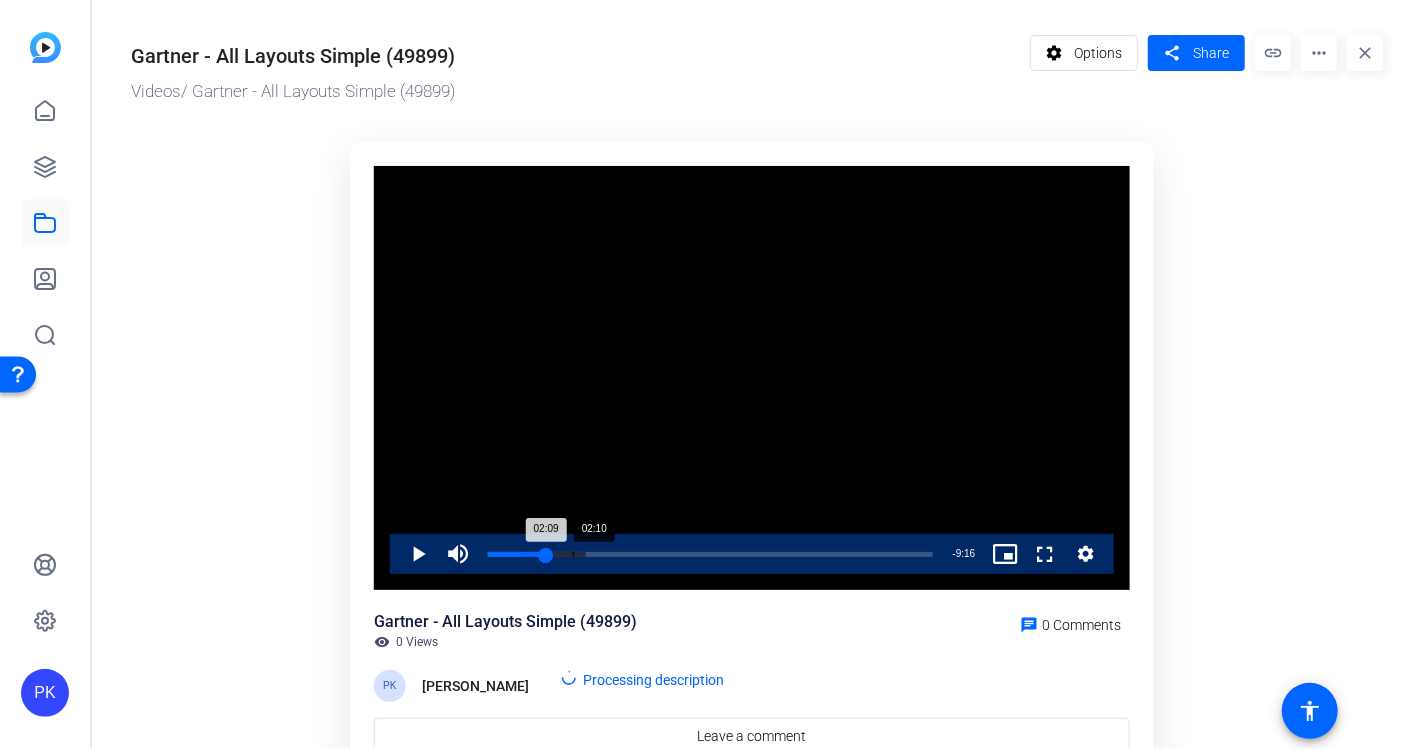 click at bounding box center (553, 554) 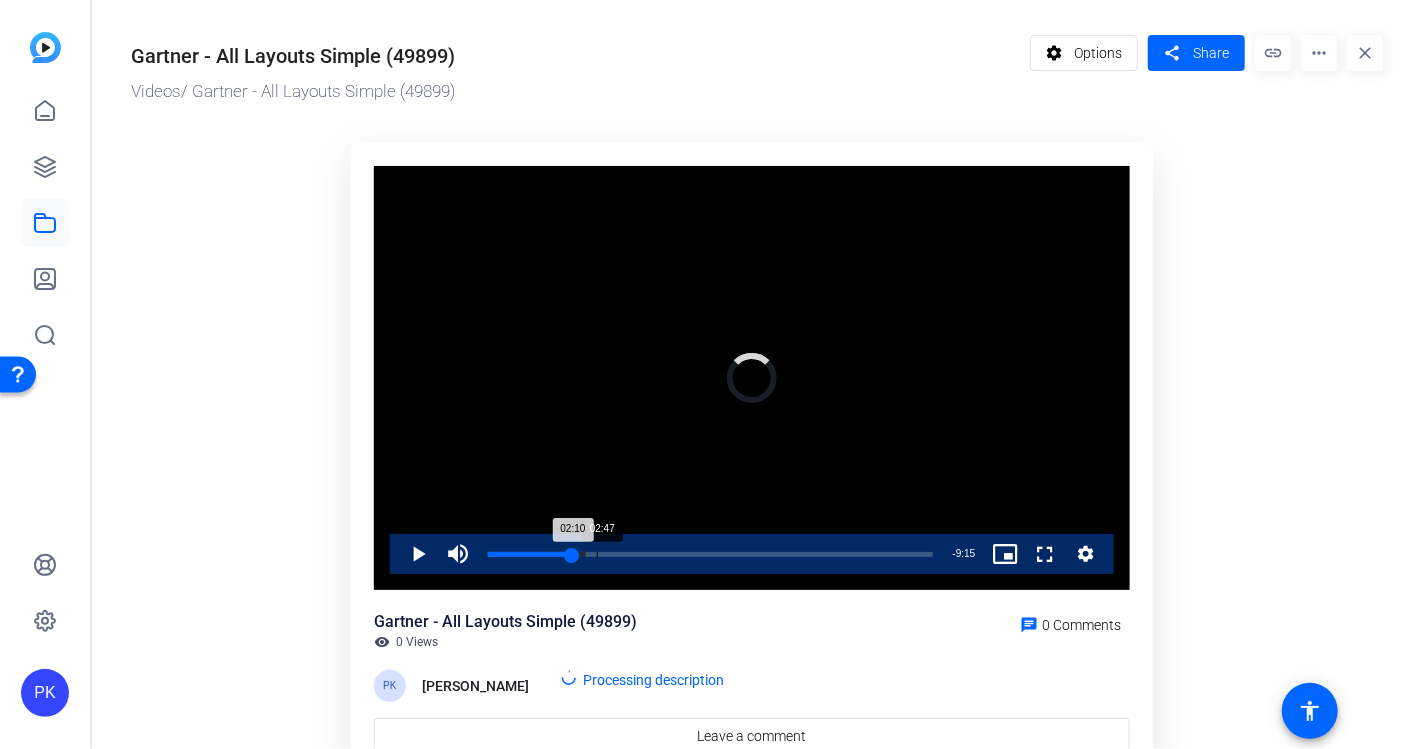 click on "02:47" at bounding box center (597, 554) 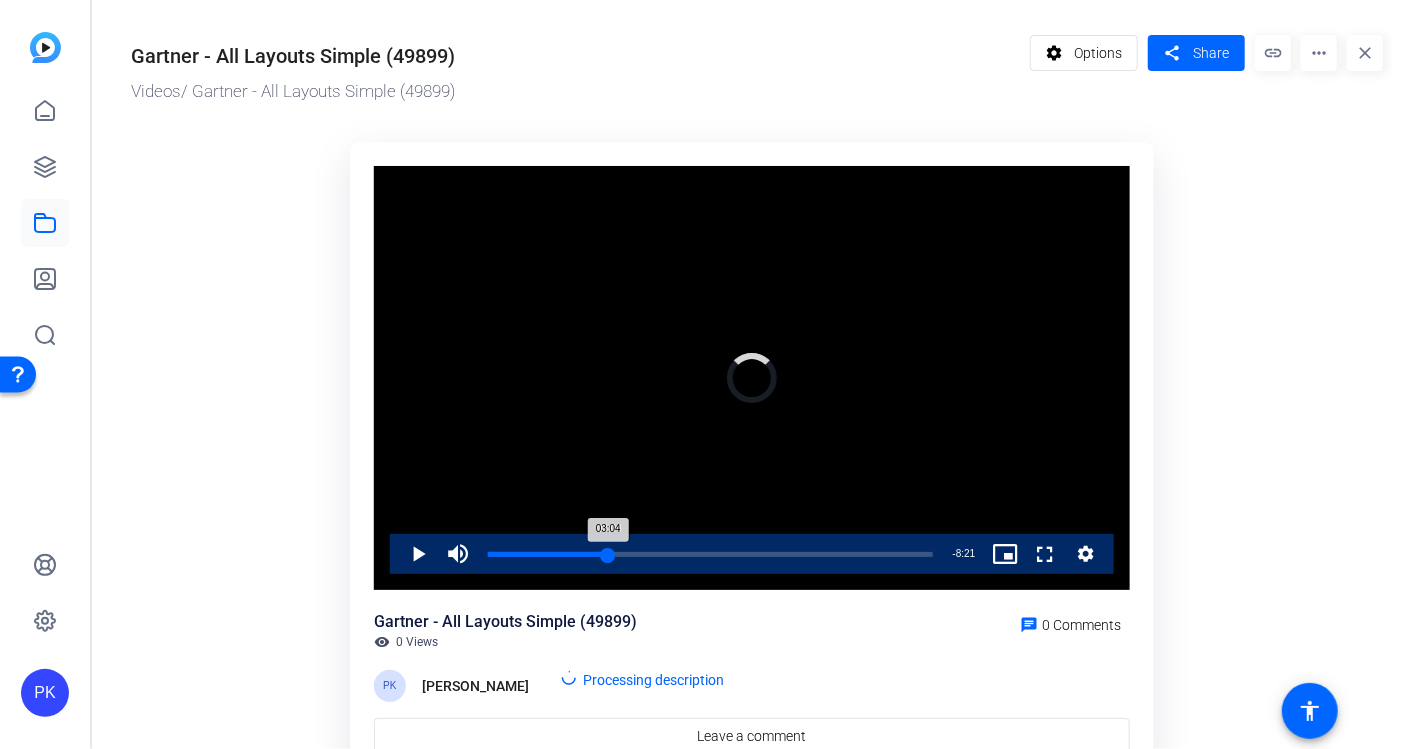 click on "Loaded :  0.00% 03:04 03:04" at bounding box center (710, 554) 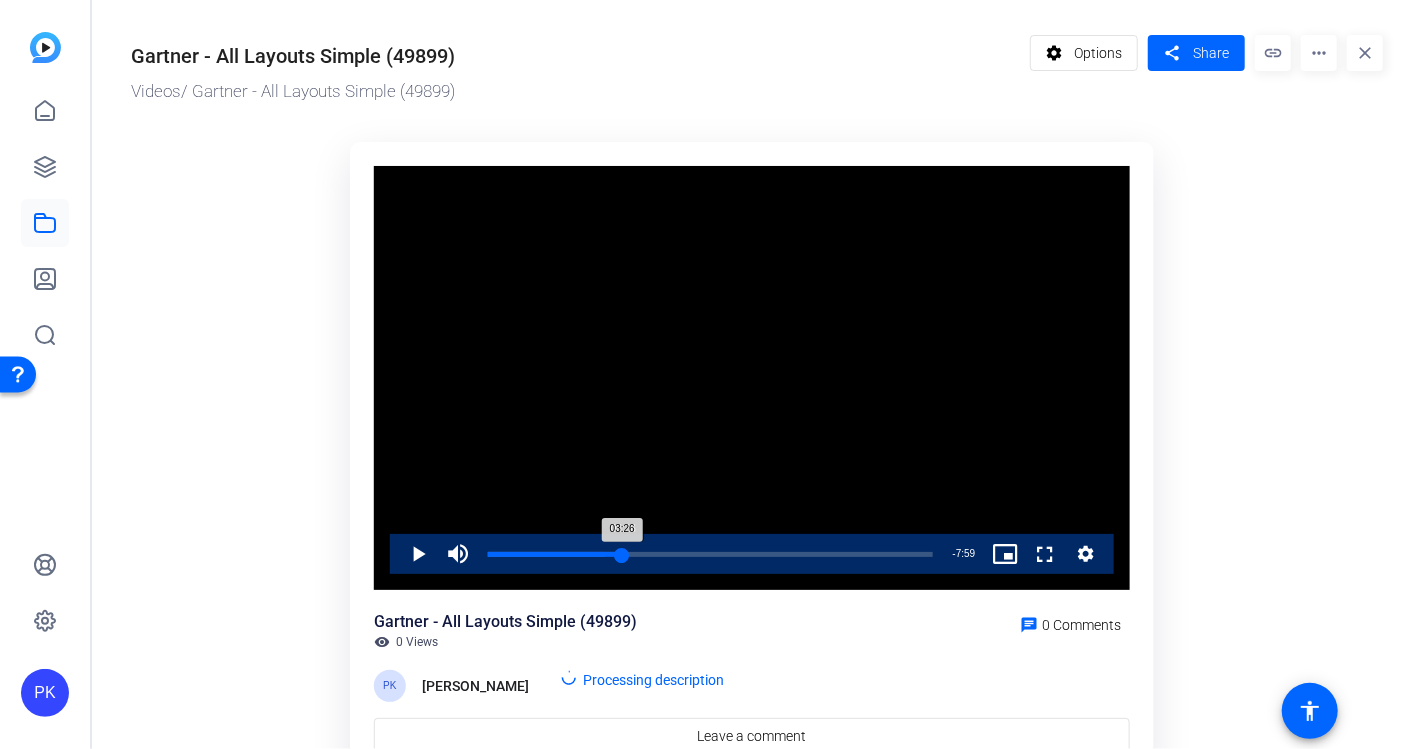 click on "Loaded :  30.81% 03:26 03:26" at bounding box center (710, 554) 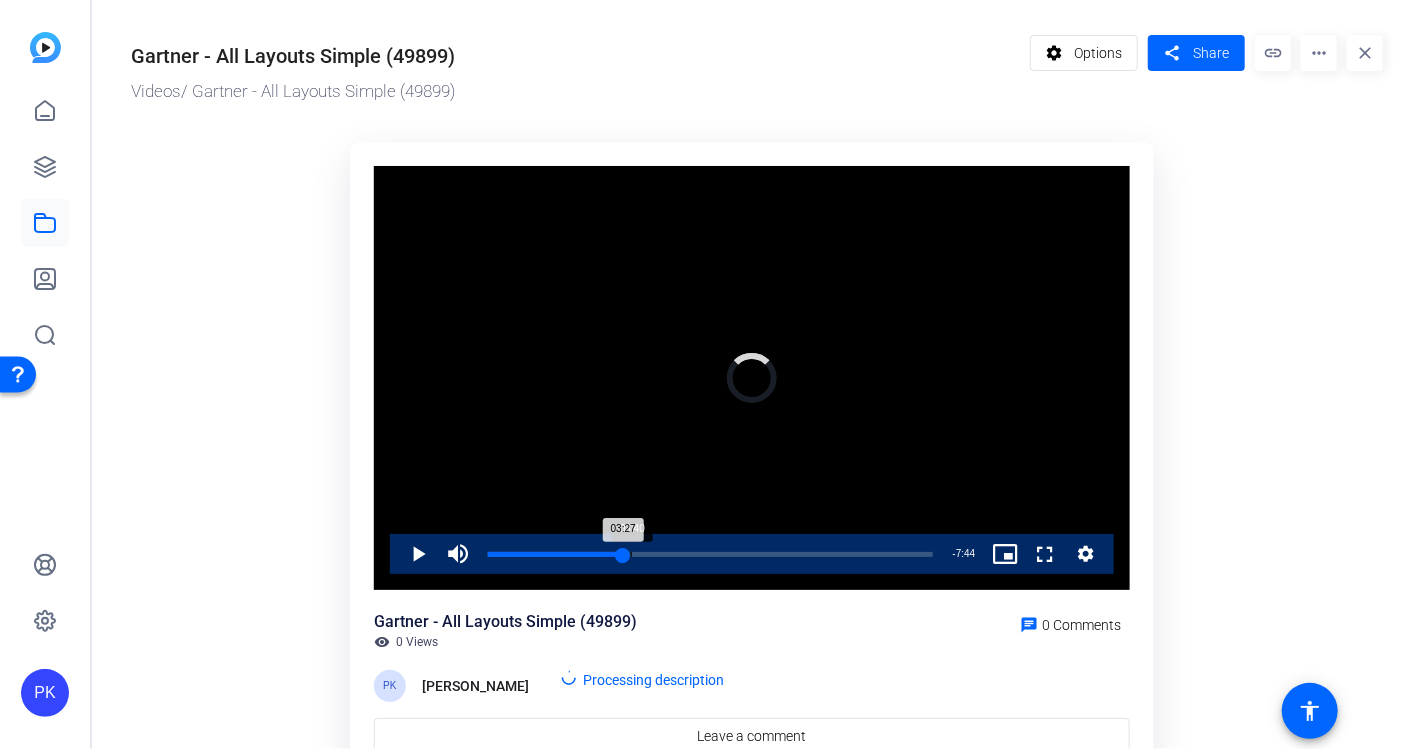 click on "Loaded :  32.21% 03:40 03:27" at bounding box center (710, 554) 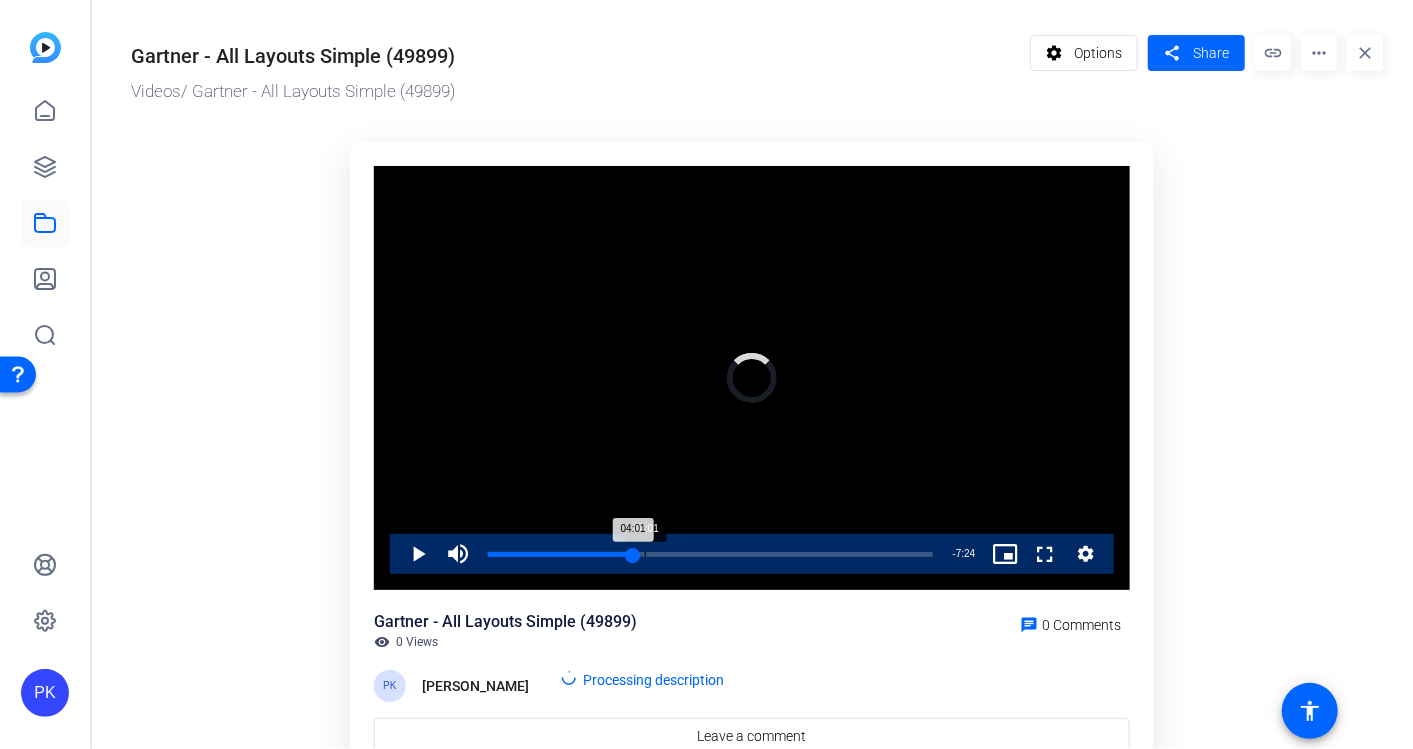 click on "04:01" at bounding box center [645, 554] 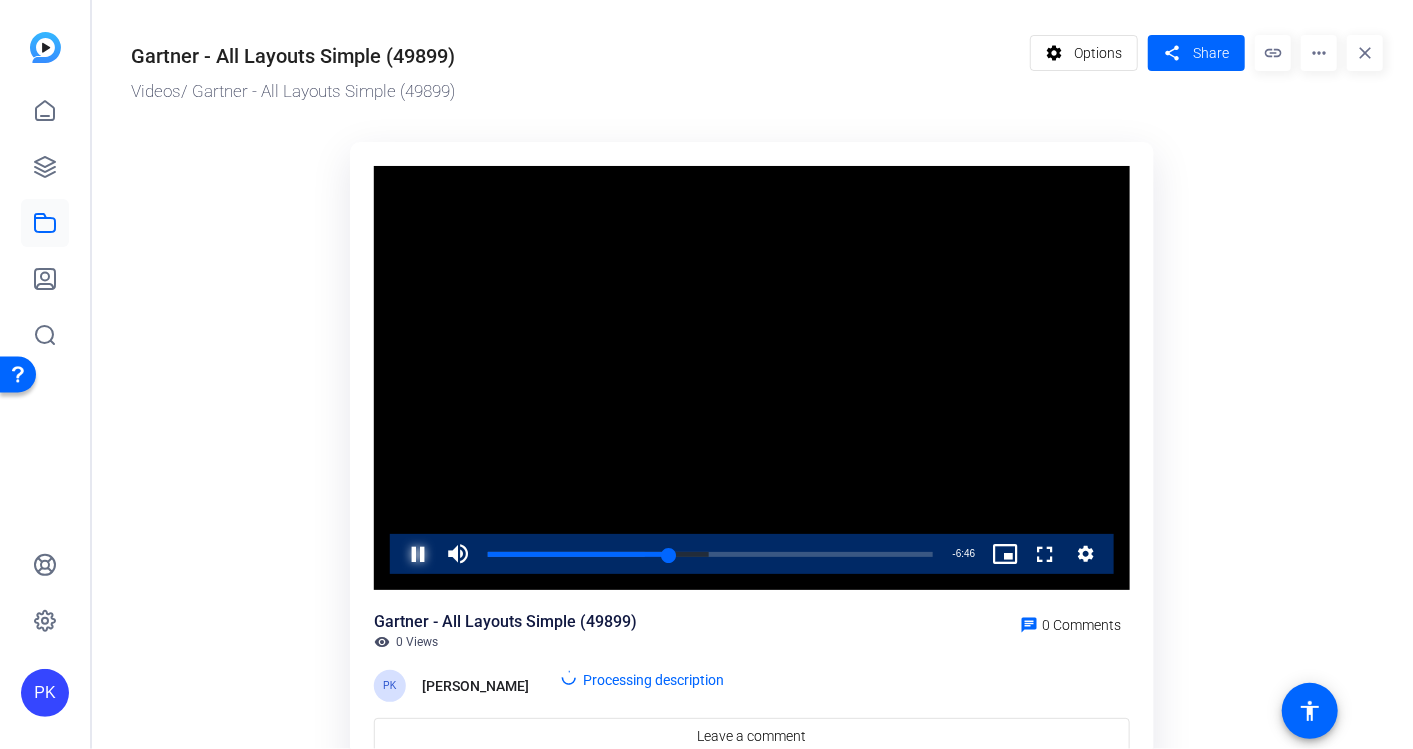click at bounding box center [398, 554] 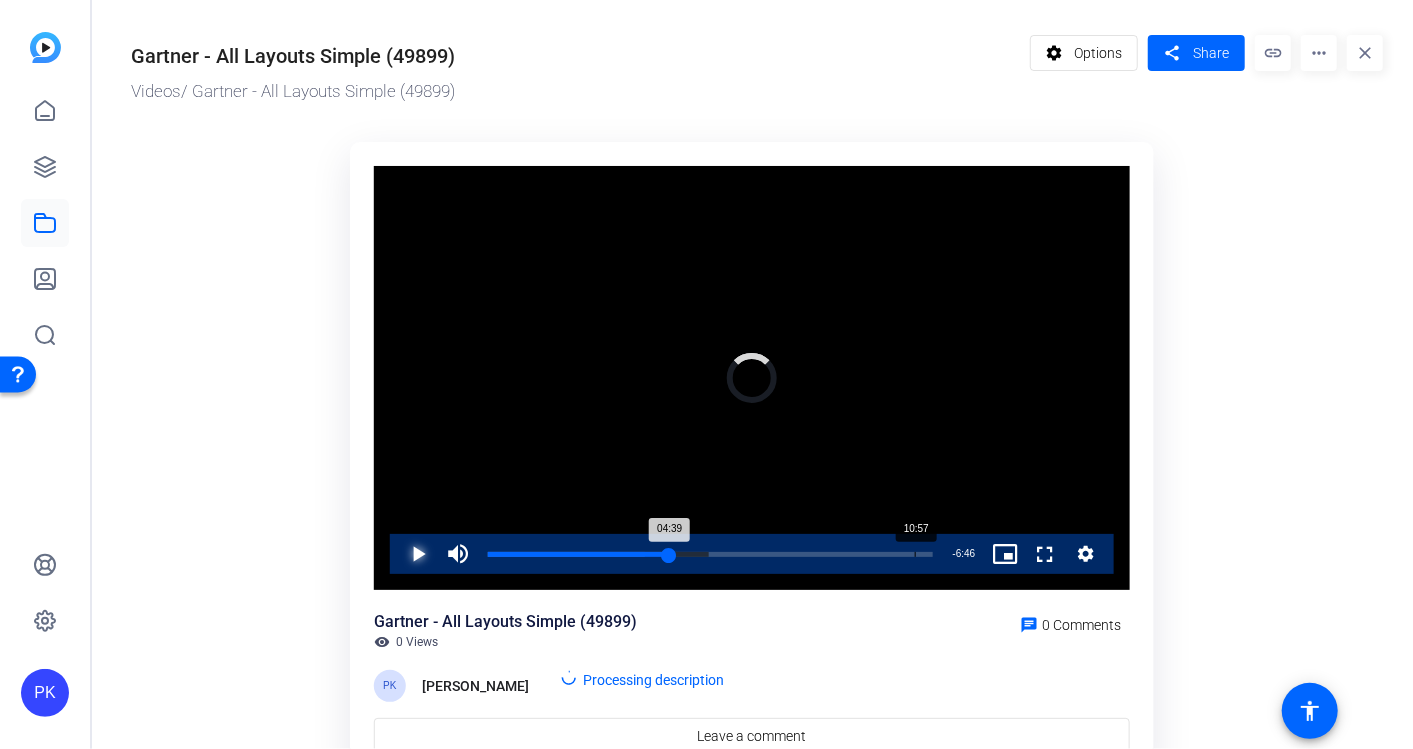 click on "10:57" at bounding box center [915, 554] 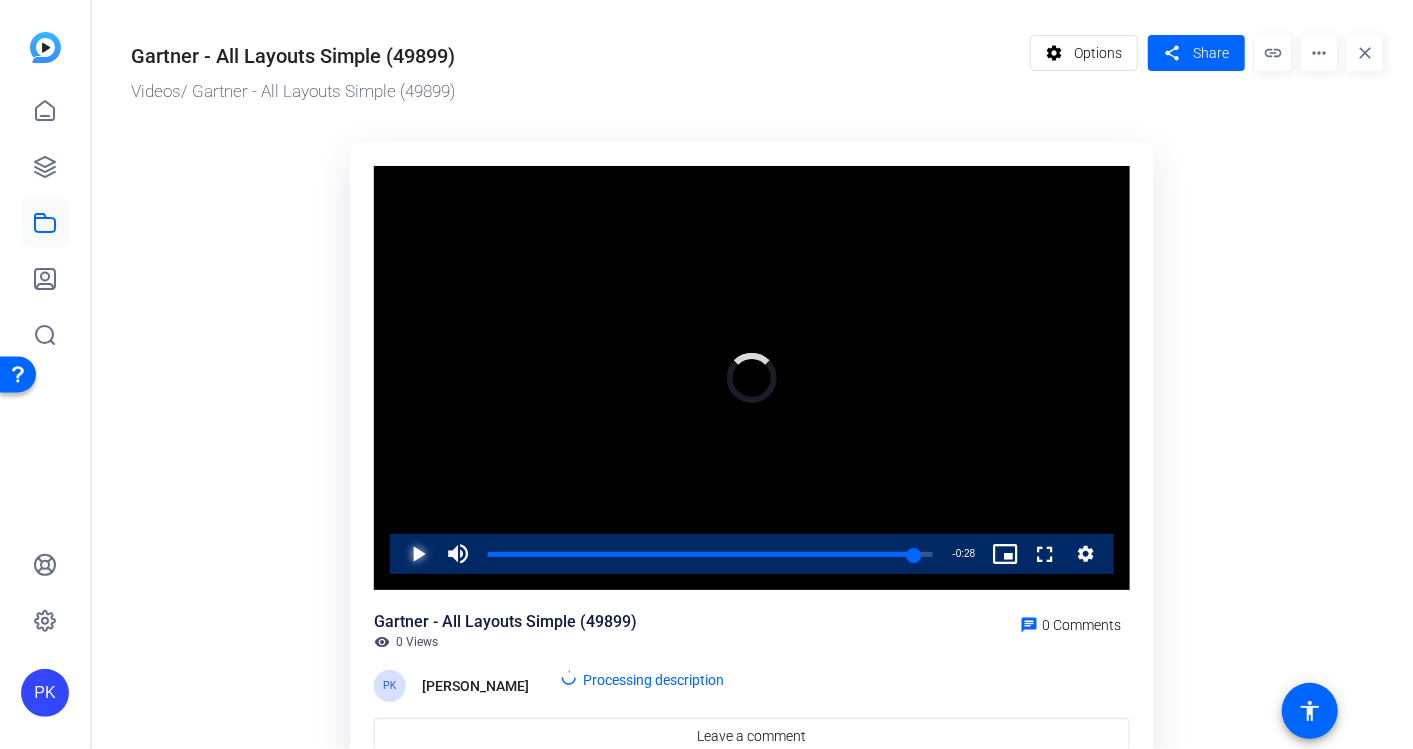 click at bounding box center (398, 554) 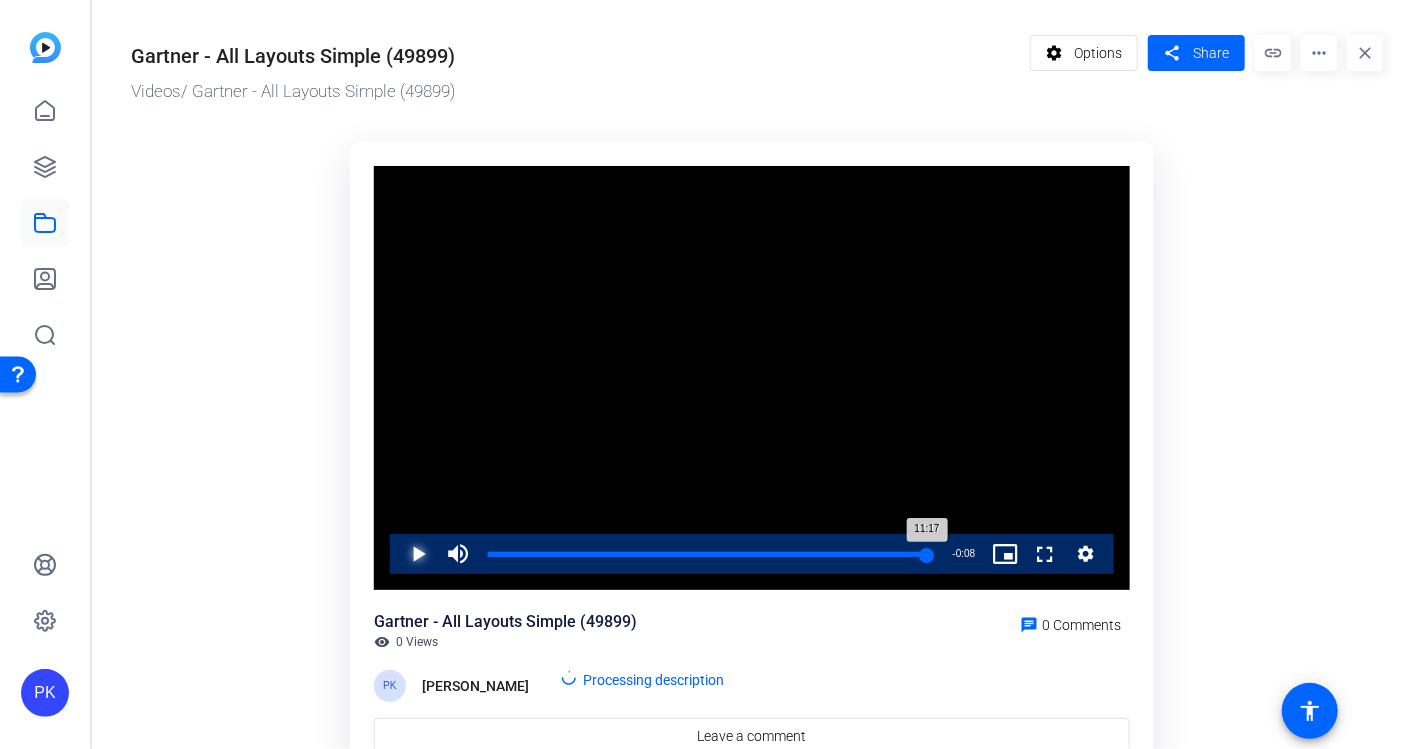 click on "Loaded :  99.23% 11:17 11:17" at bounding box center (710, 554) 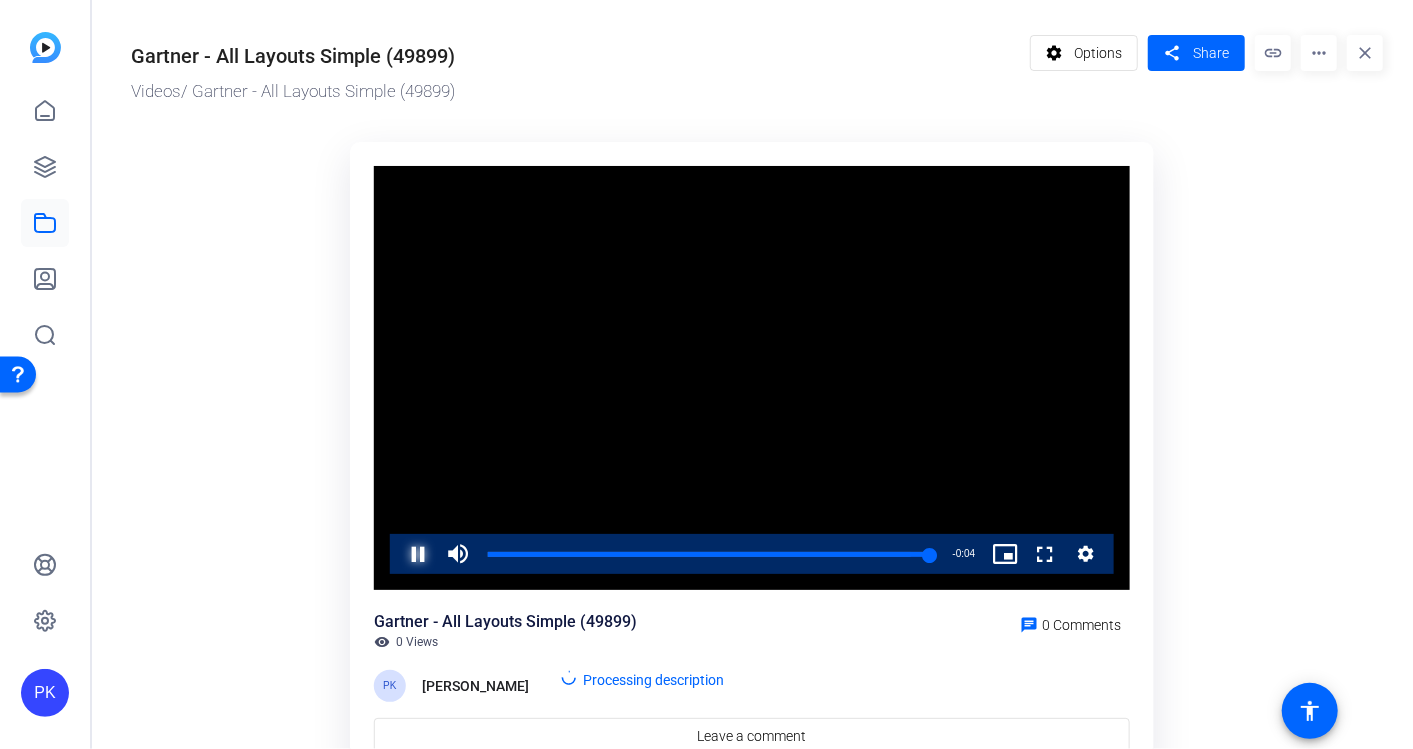 click at bounding box center (398, 554) 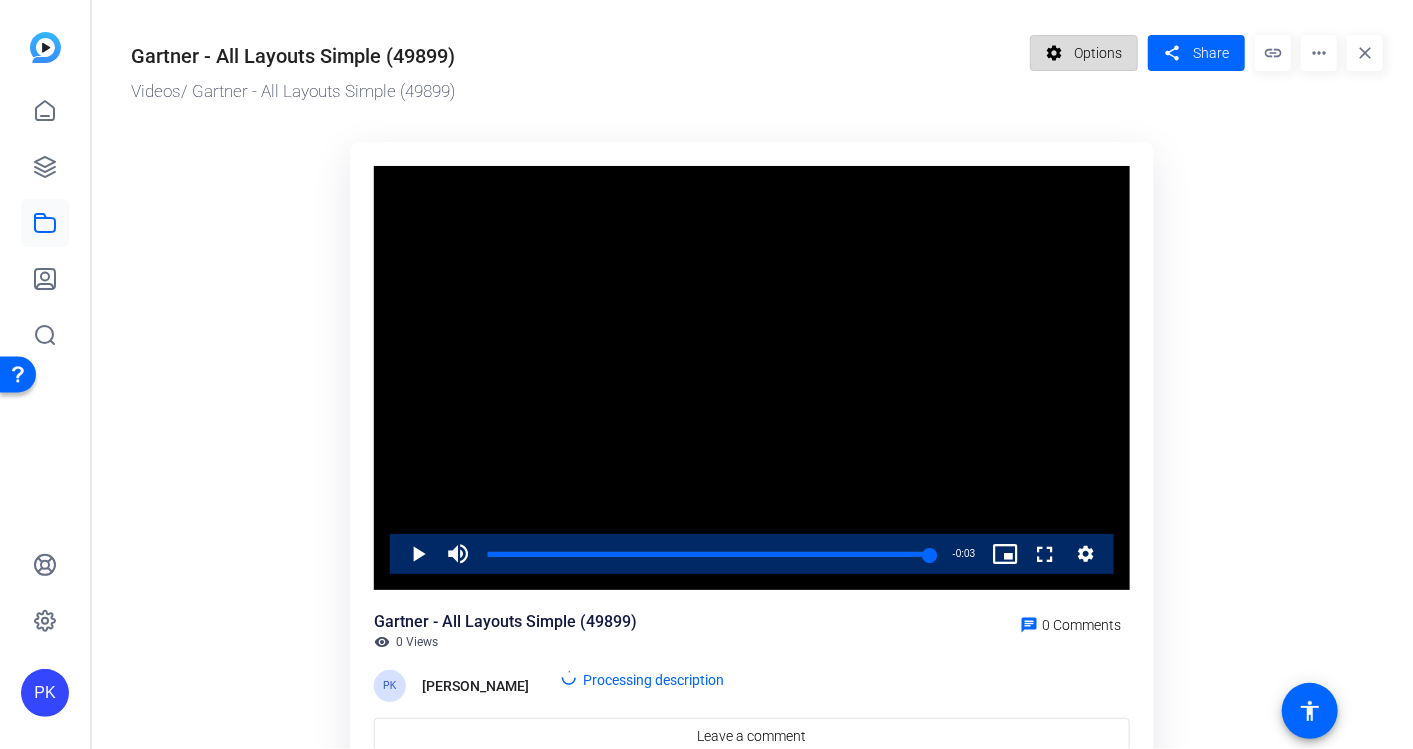 click on "Options" 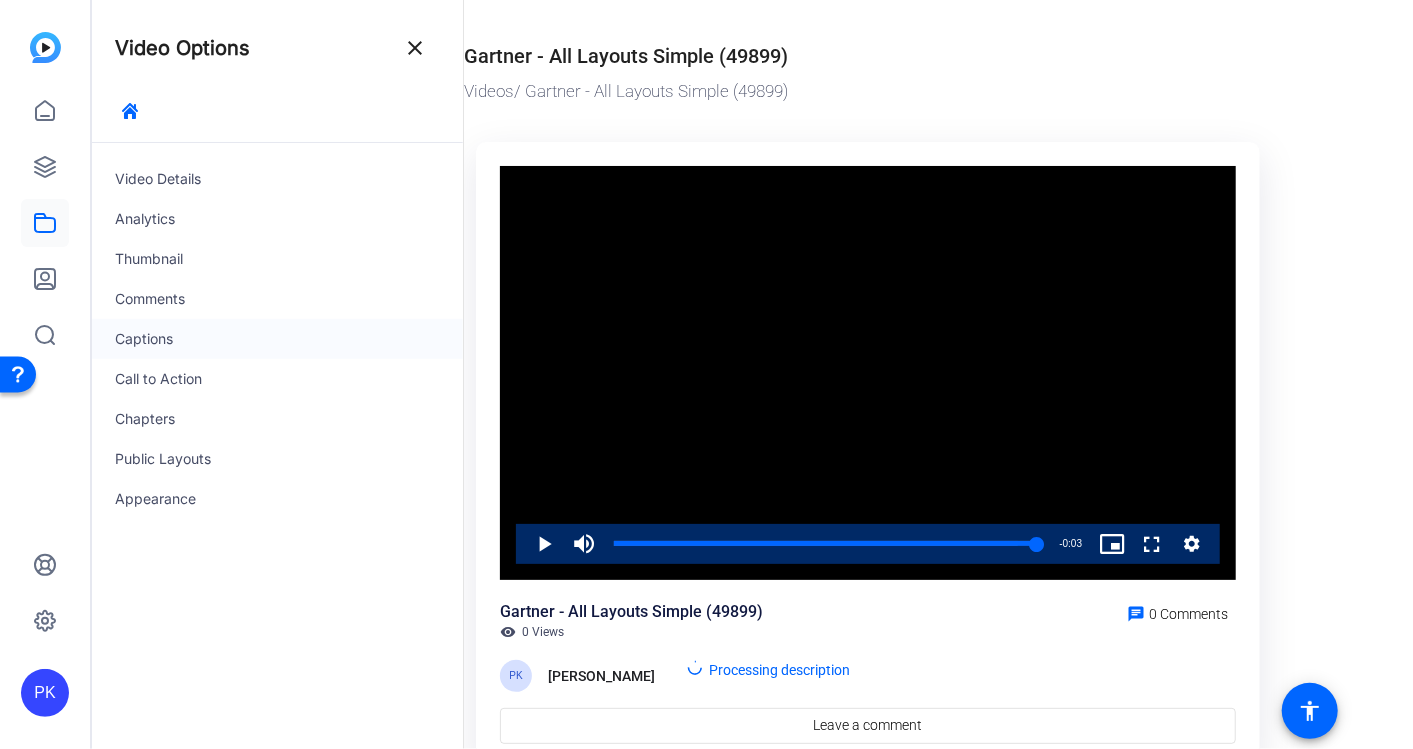click on "Captions" 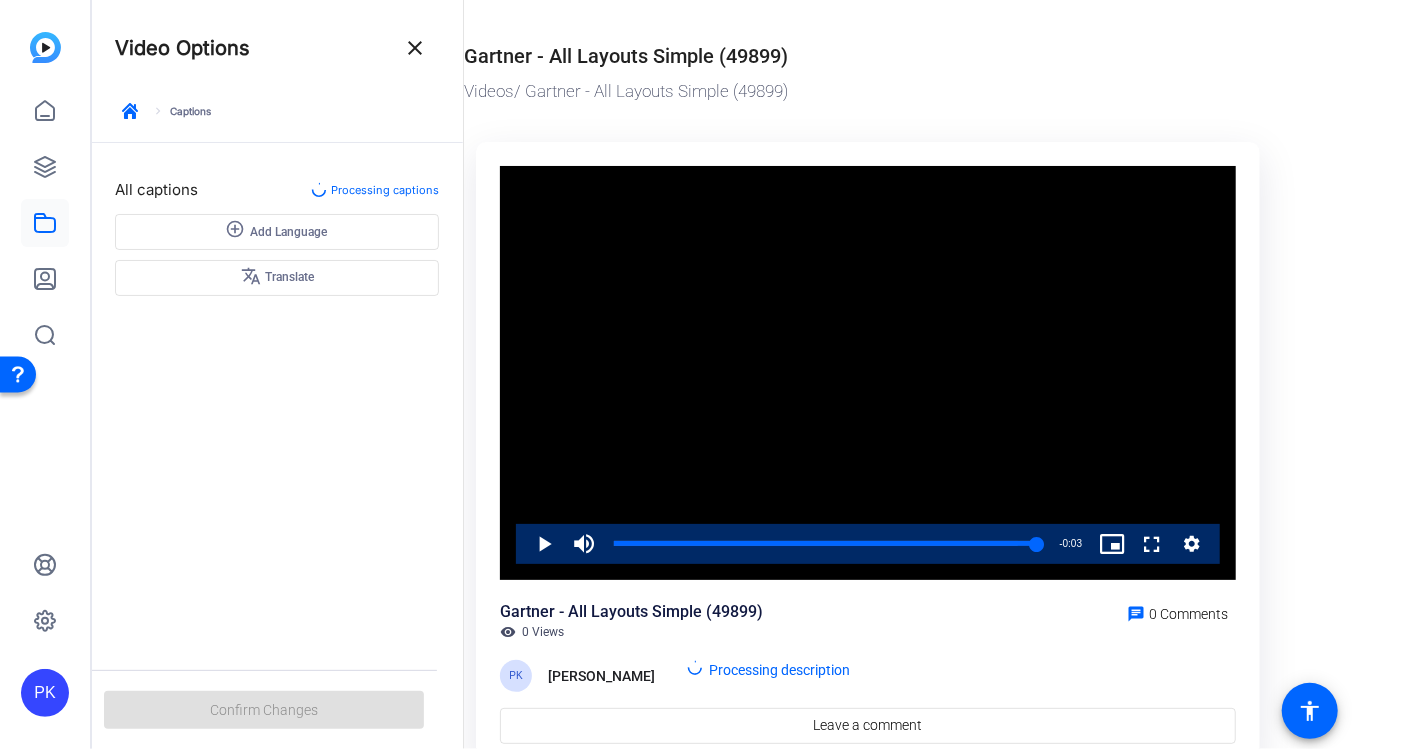 click on "add_circle_outline Add Language  translate Translate" 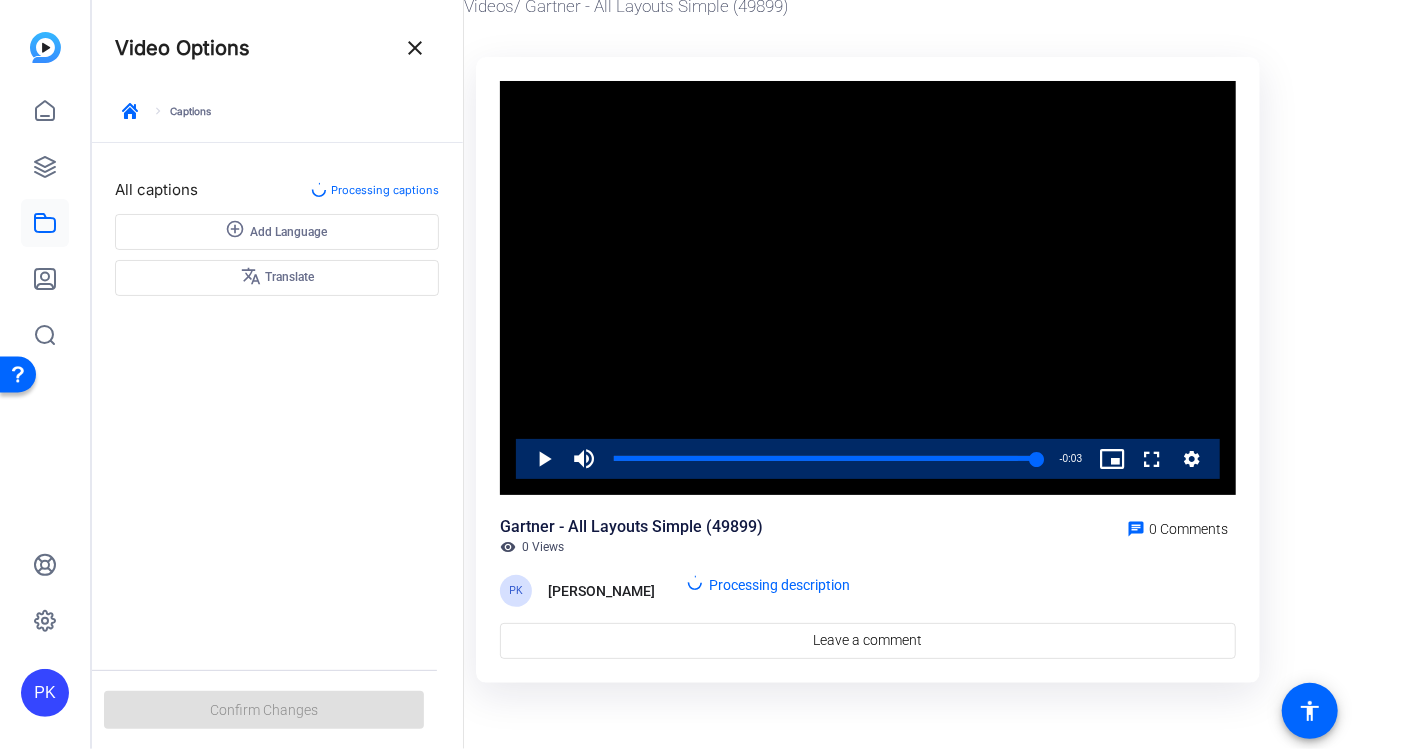 click on "add_circle_outline Add Language  translate Translate" 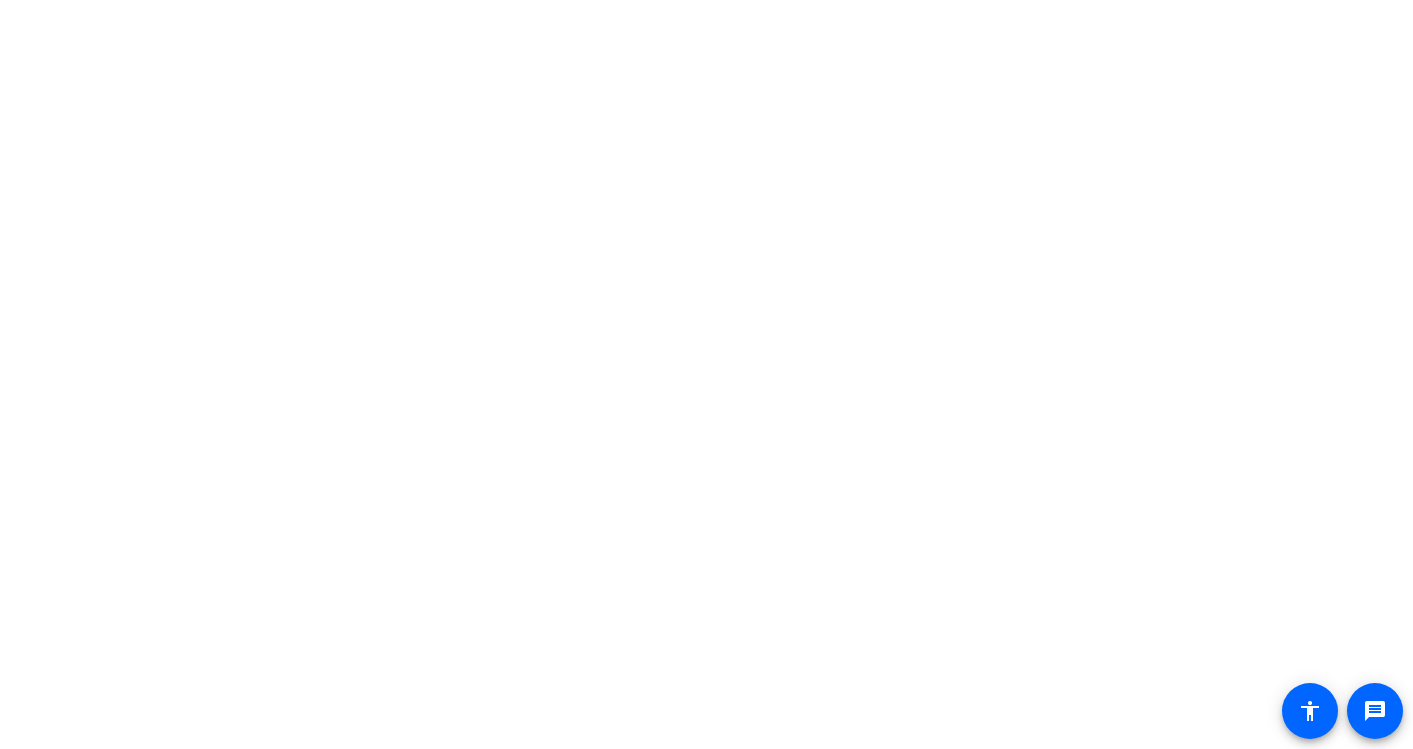 scroll, scrollTop: 0, scrollLeft: 0, axis: both 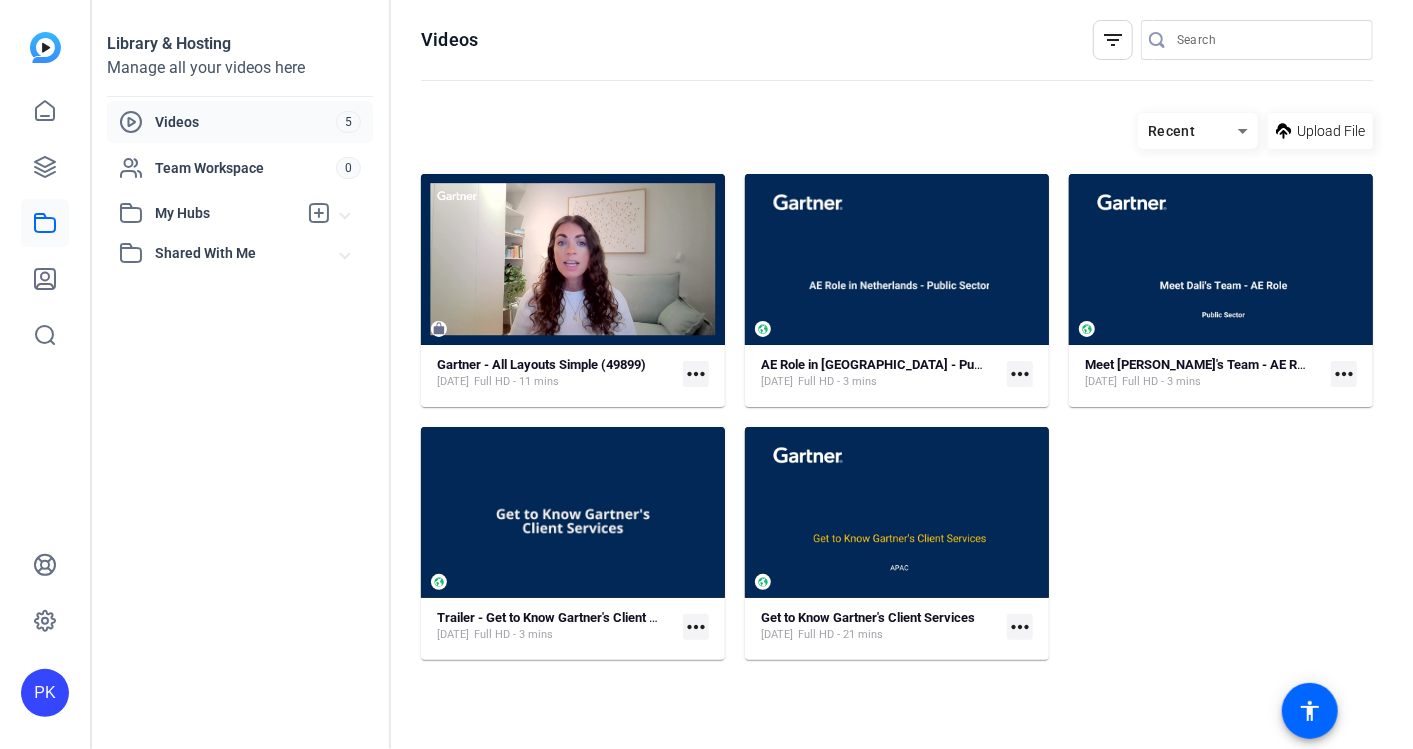 click on "more_horiz" 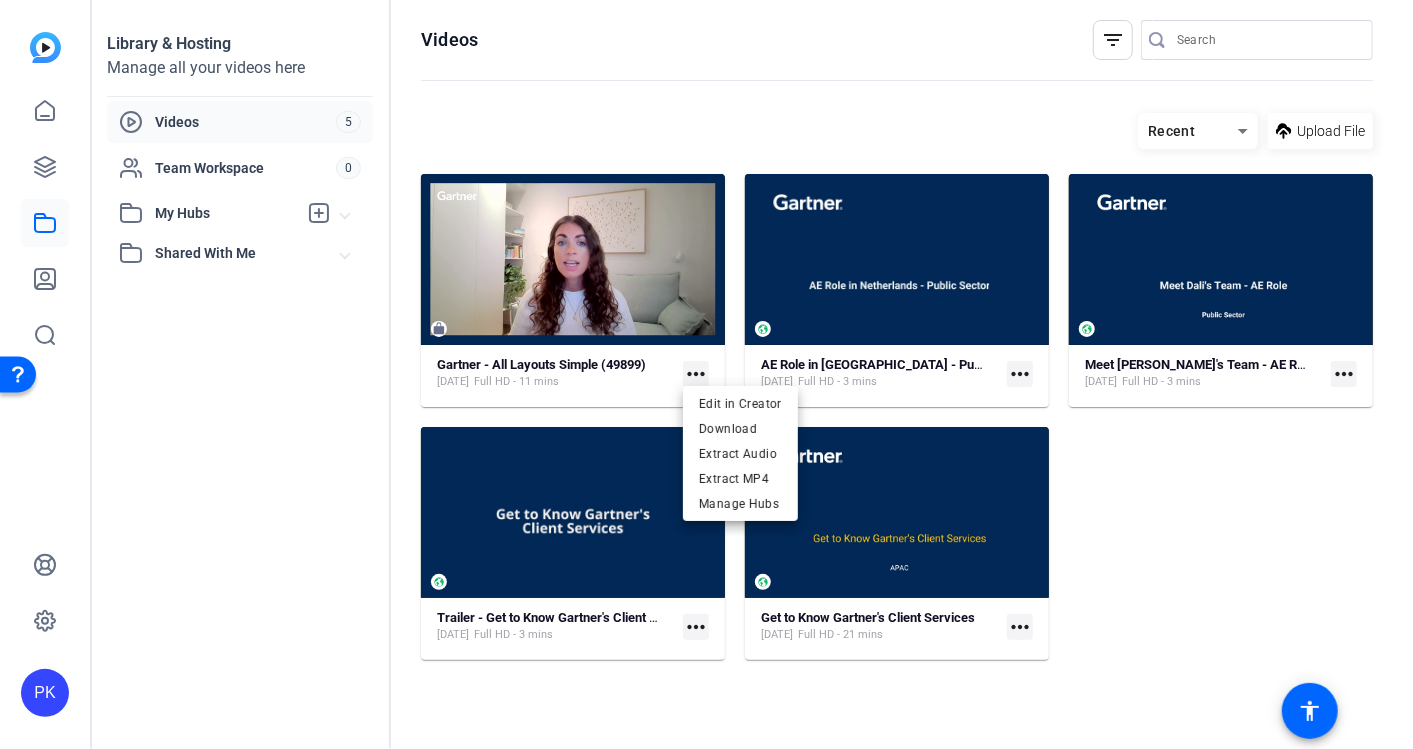 click at bounding box center [706, 374] 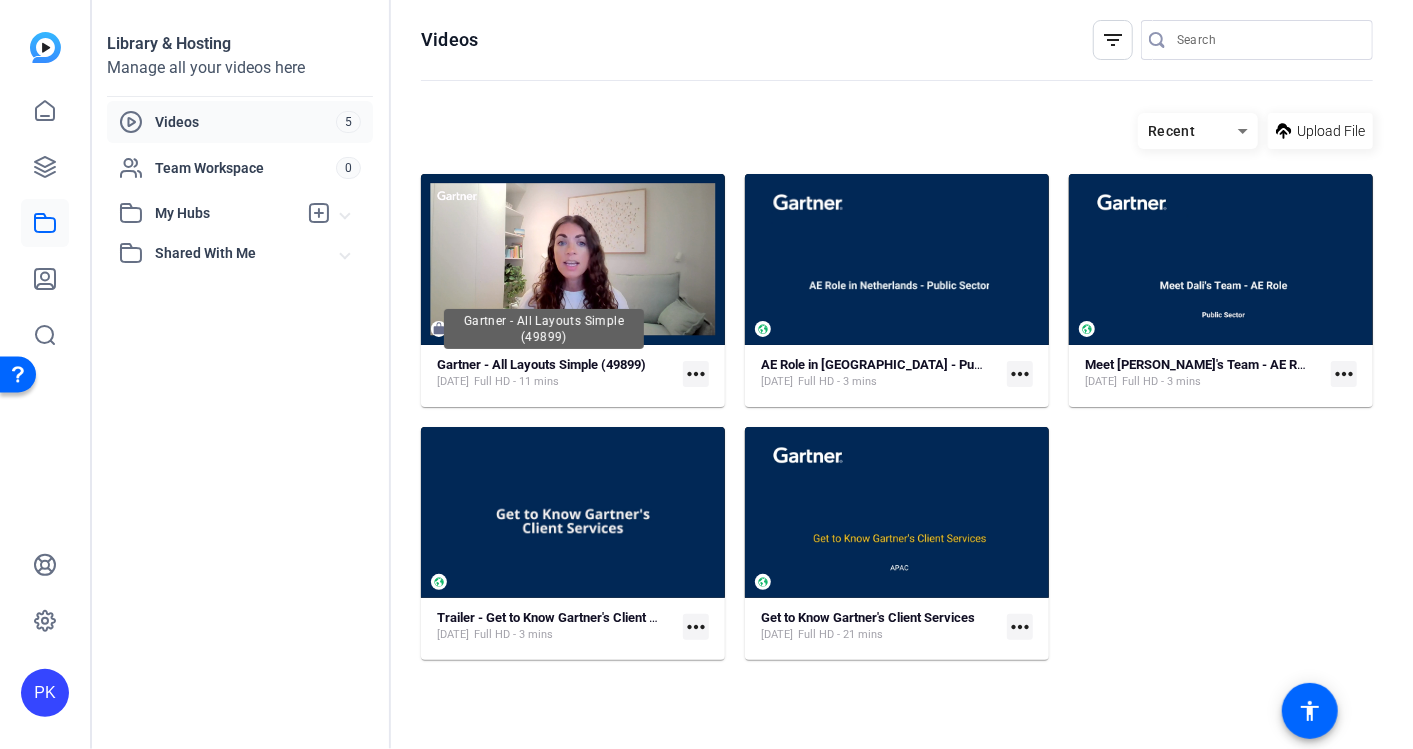 click on "Gartner - All Layouts Simple (49899)" 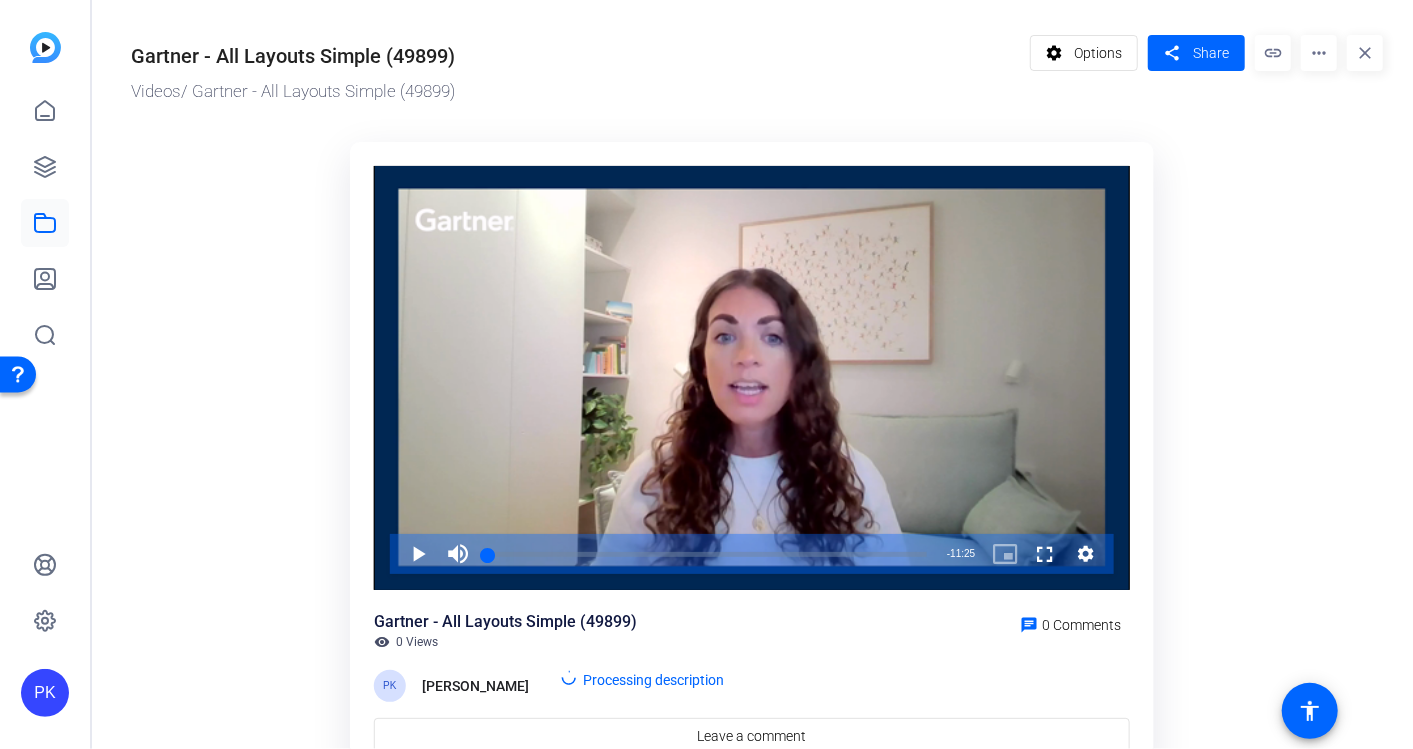 click on "Gartner - All Layouts Simple (49899)" 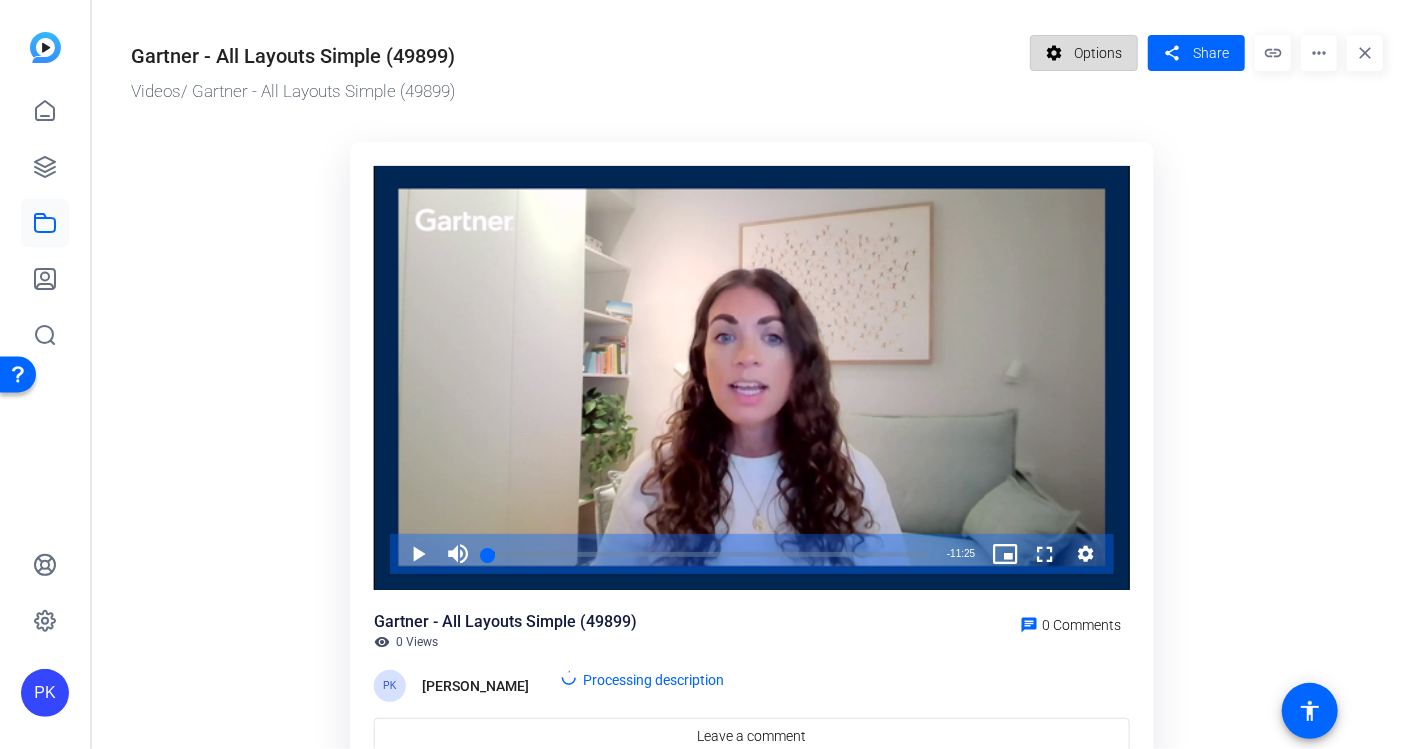 click 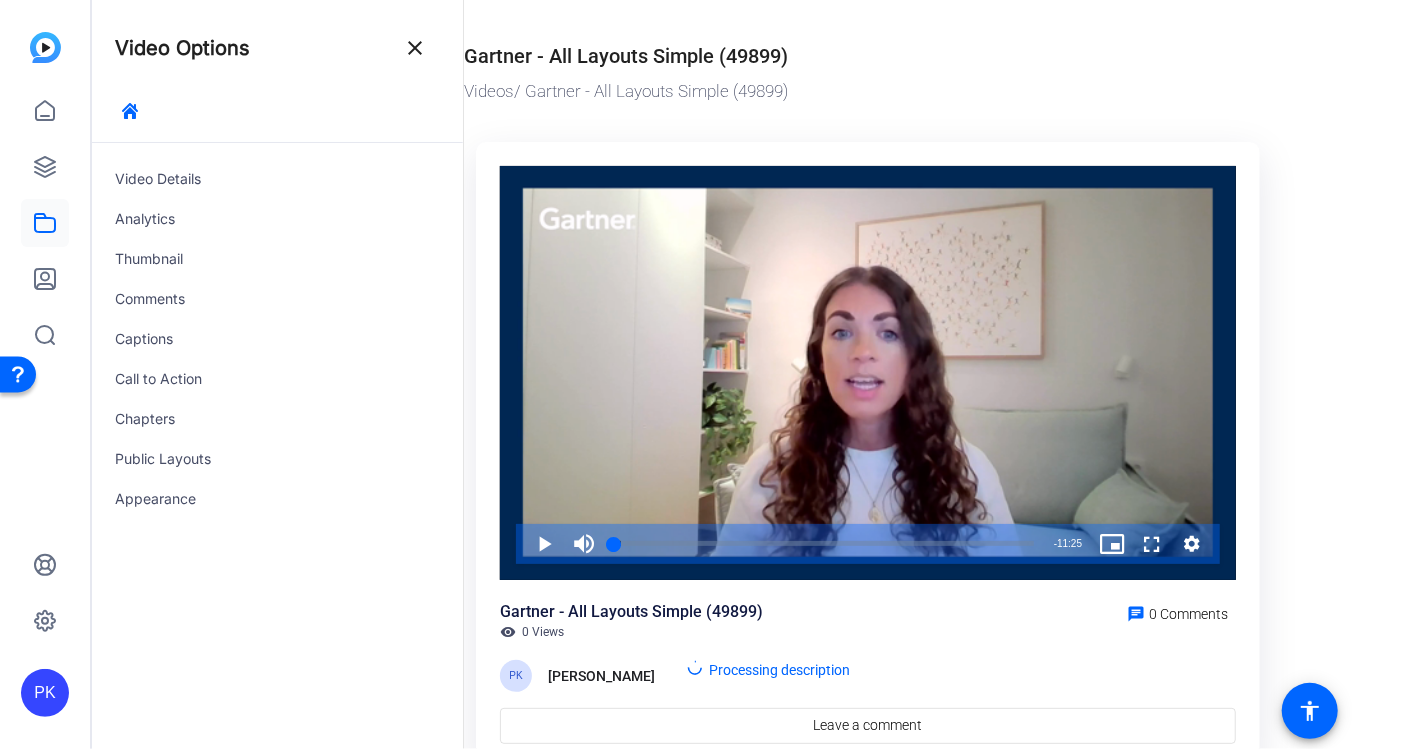 scroll, scrollTop: 85, scrollLeft: 0, axis: vertical 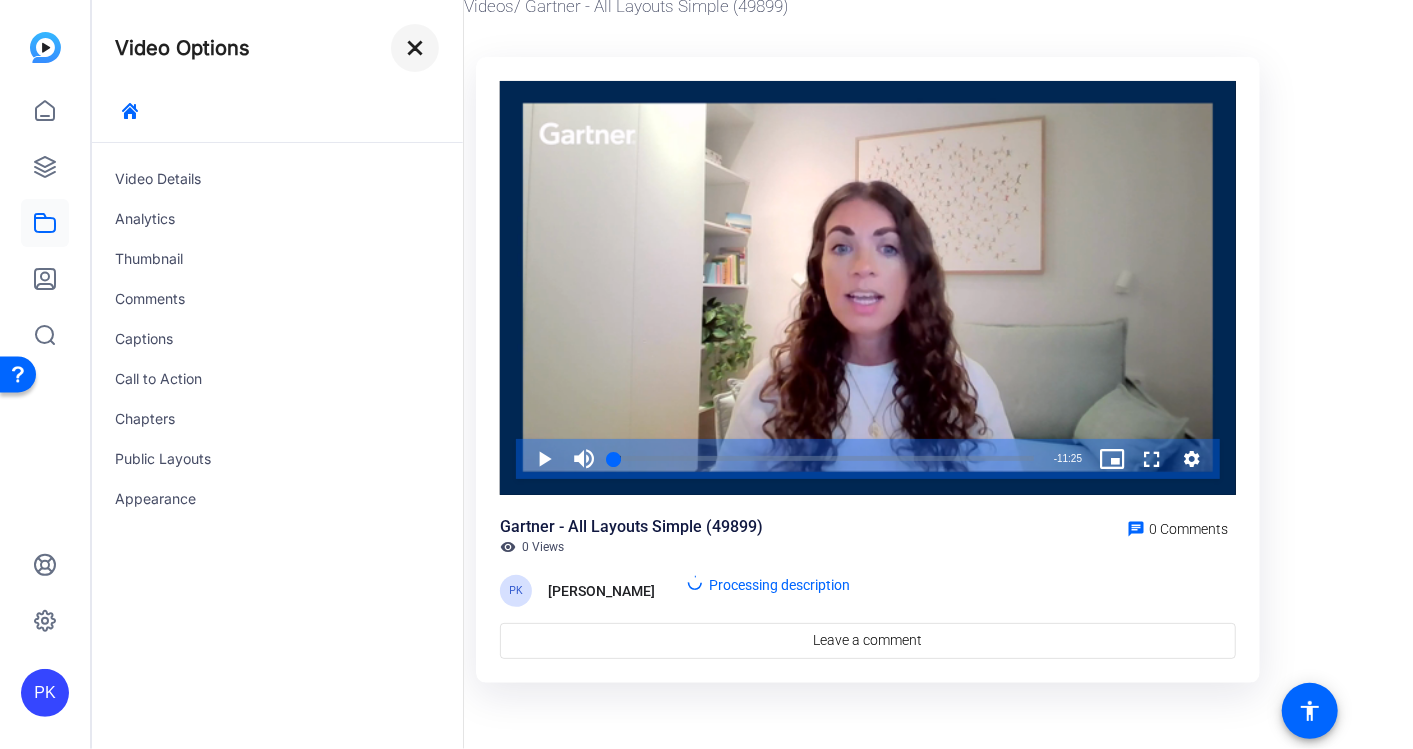 click on "close" 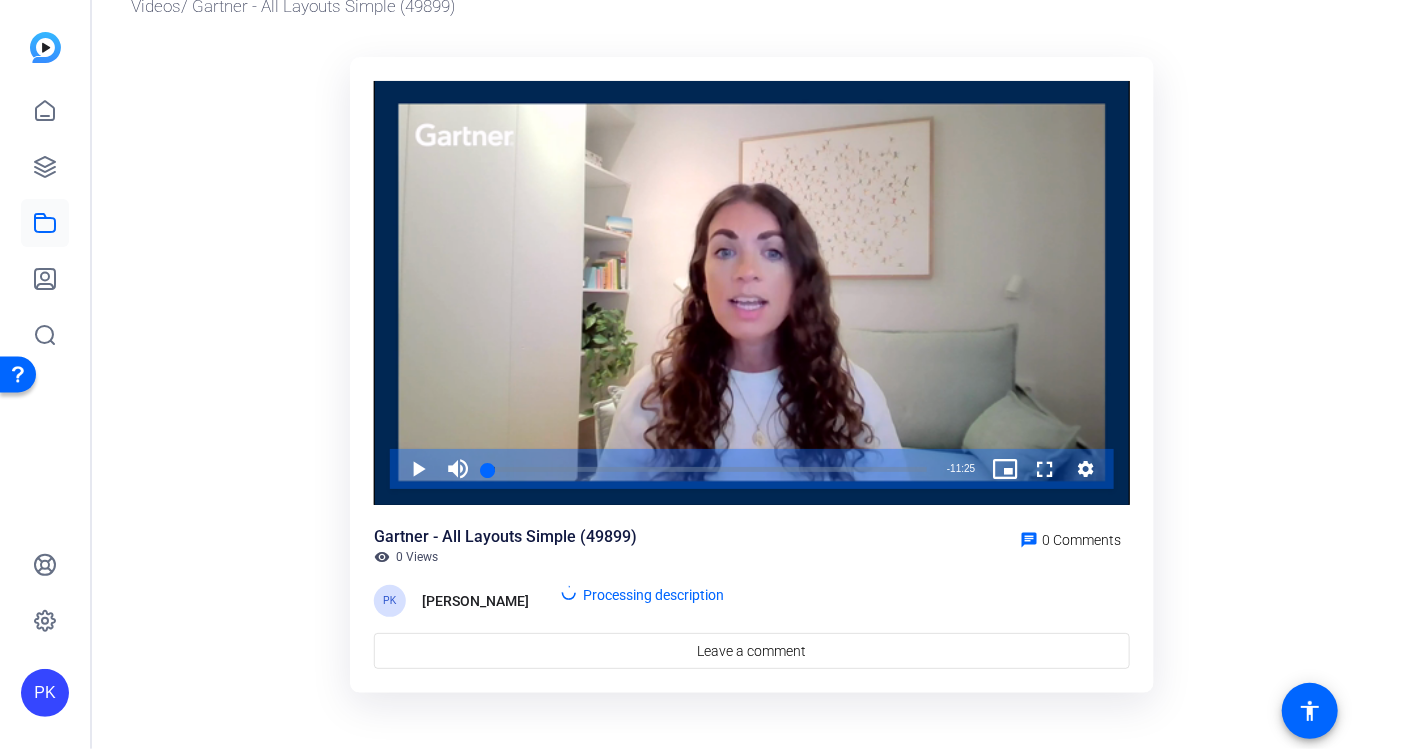 scroll, scrollTop: 0, scrollLeft: 0, axis: both 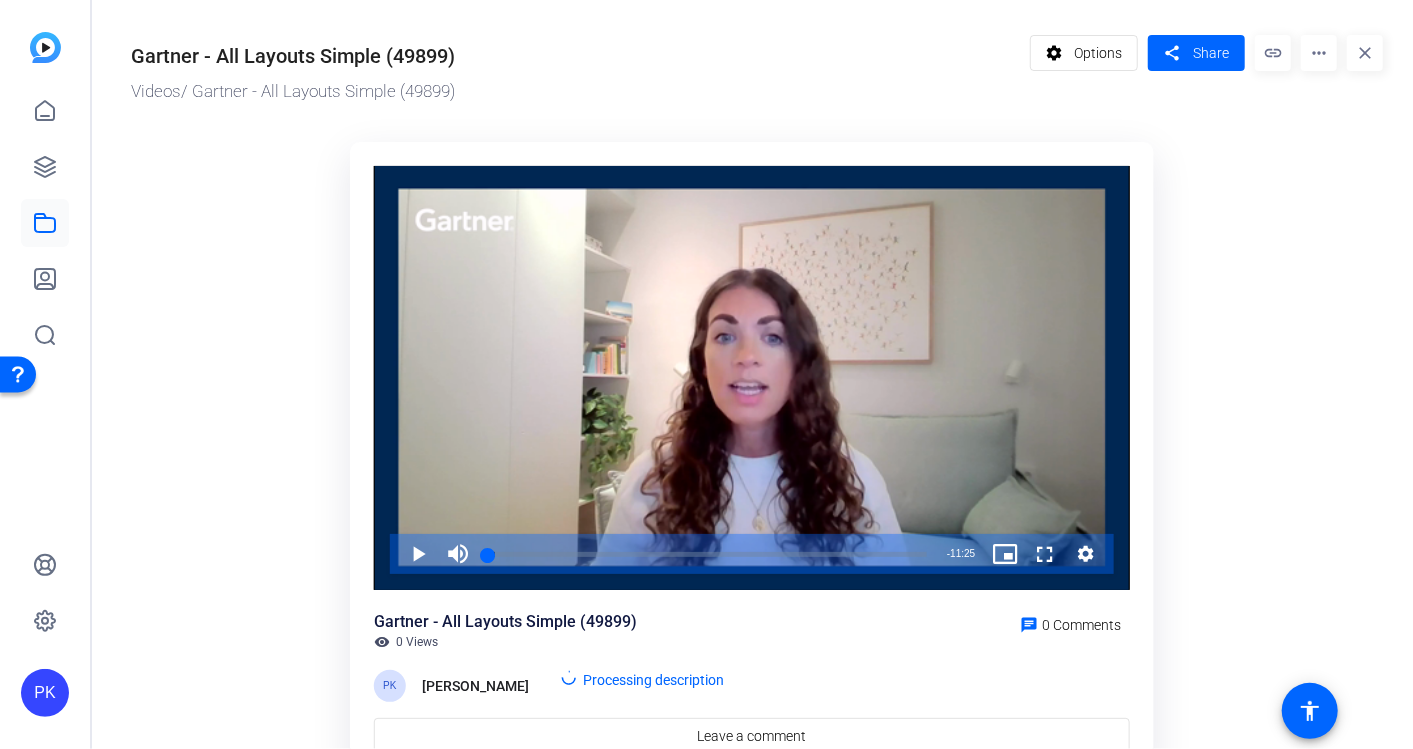 click on "Gartner - All Layouts Simple (49899)" 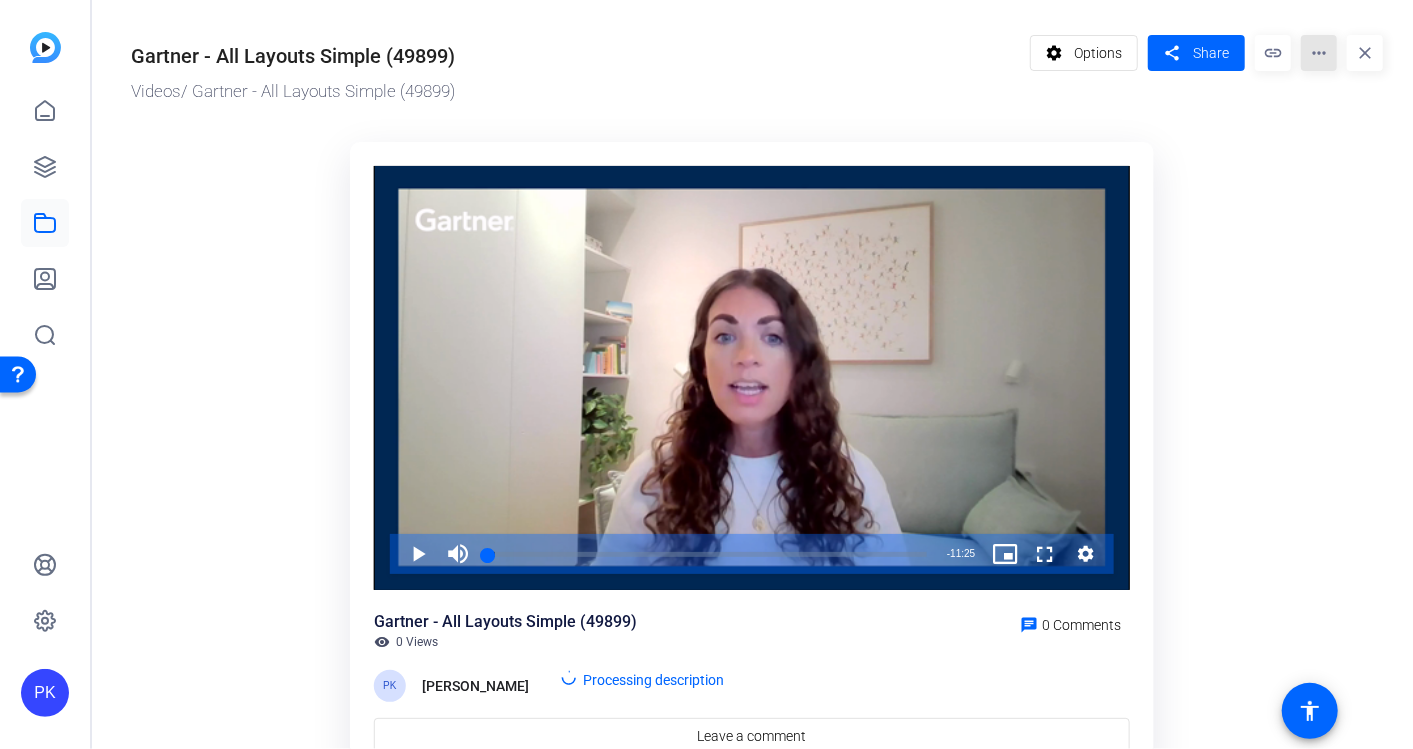 click on "more_horiz" 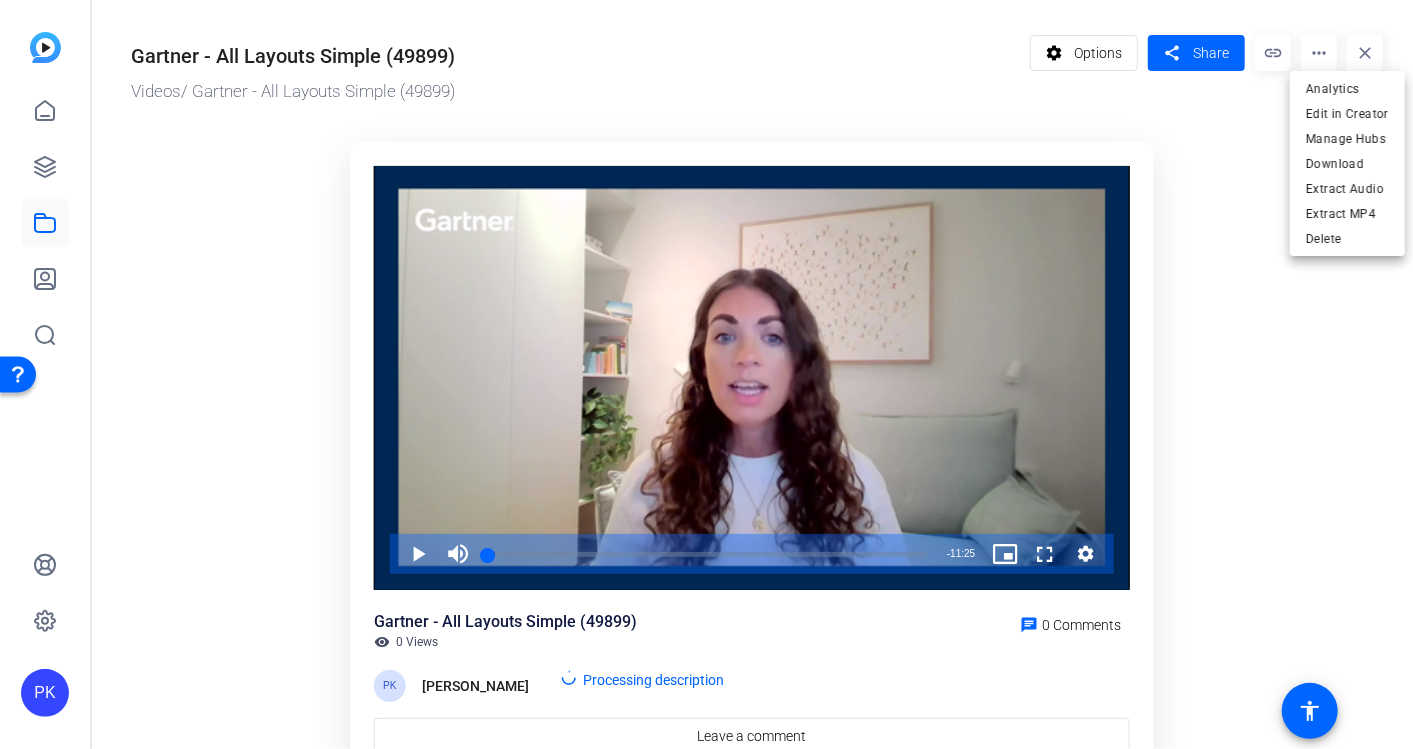 click at bounding box center [706, 374] 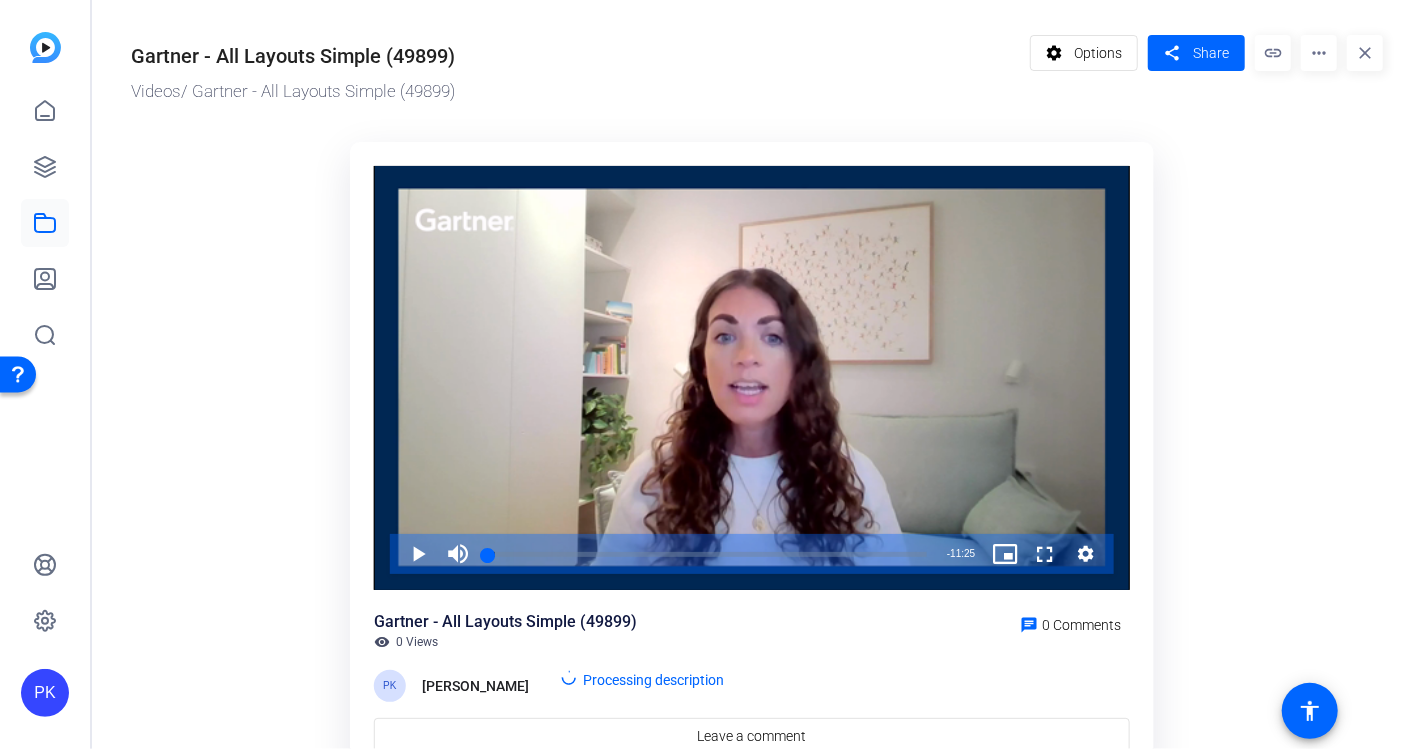 click on "Videos  / Gartner - All Layouts Simple (49899)" 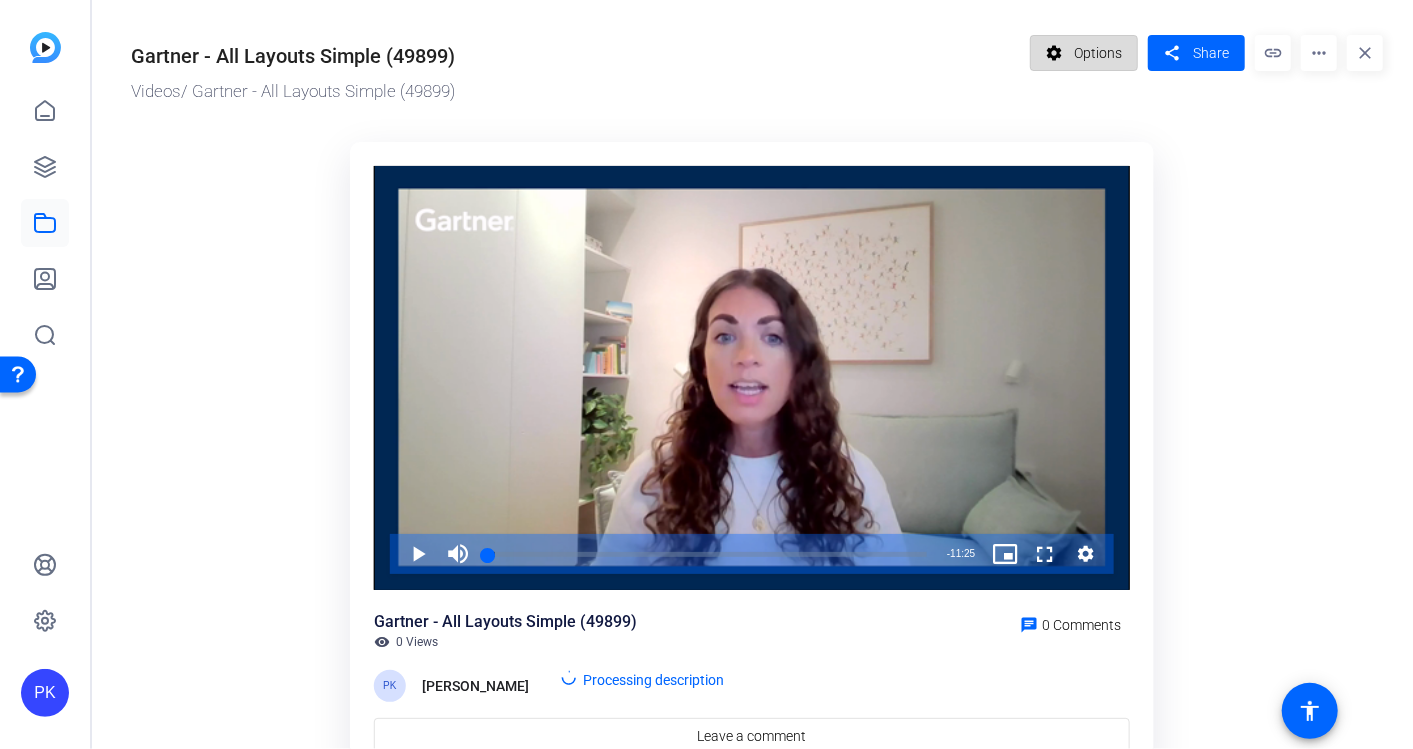click on "Options" 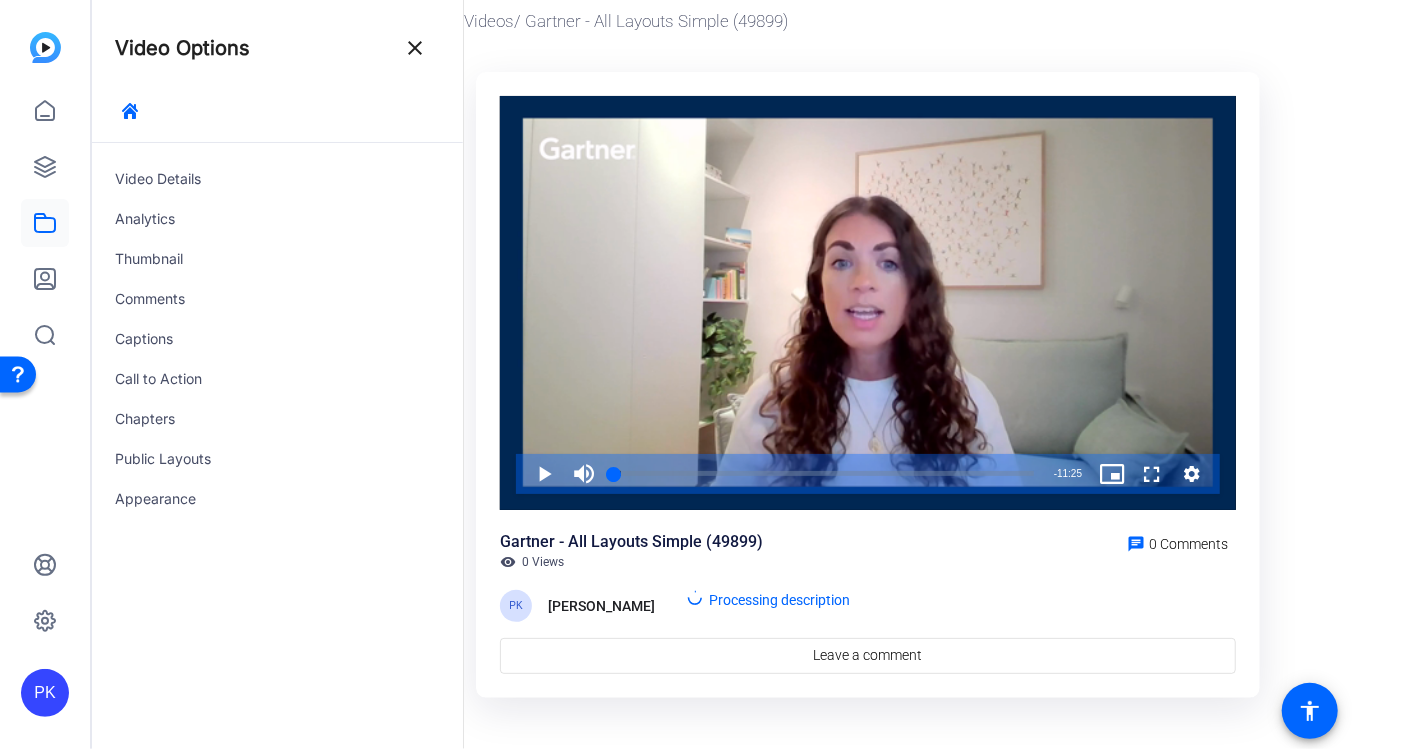 scroll, scrollTop: 0, scrollLeft: 0, axis: both 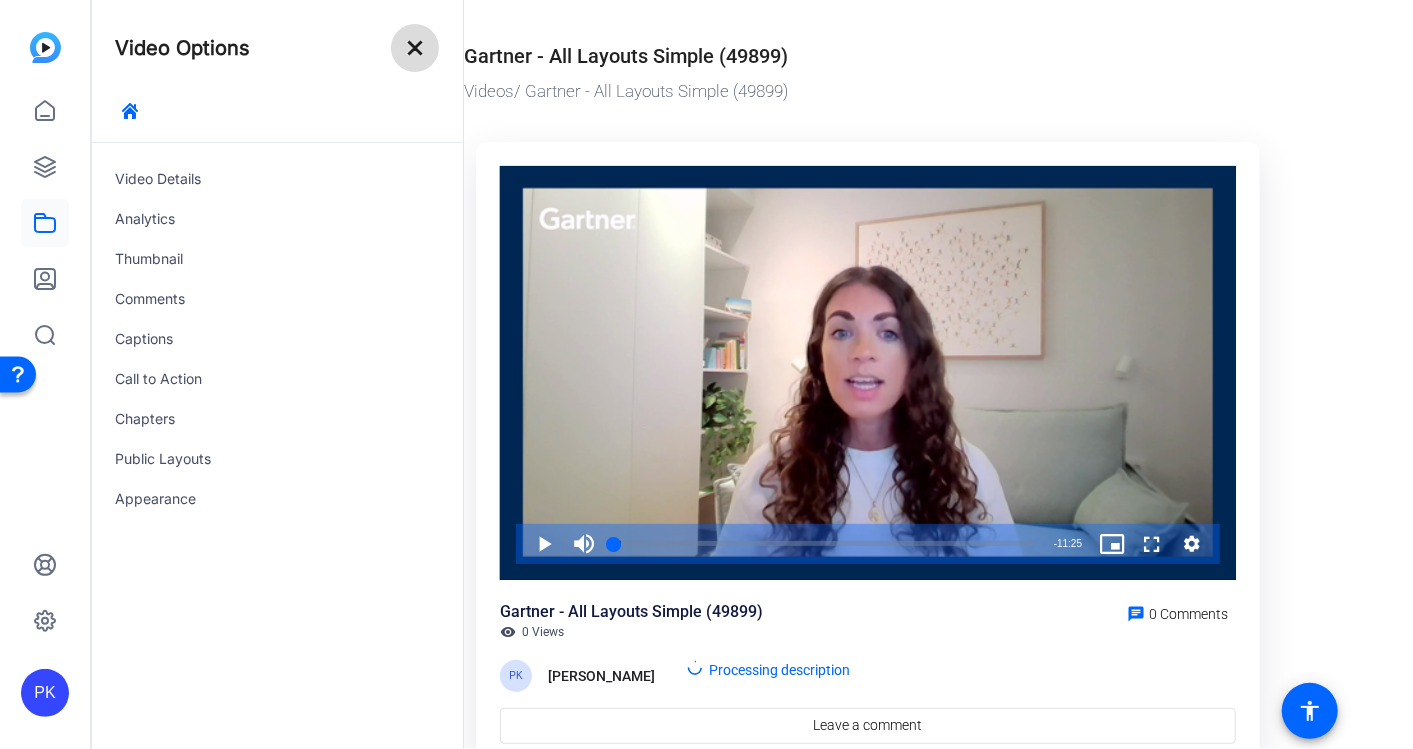 click on "close" 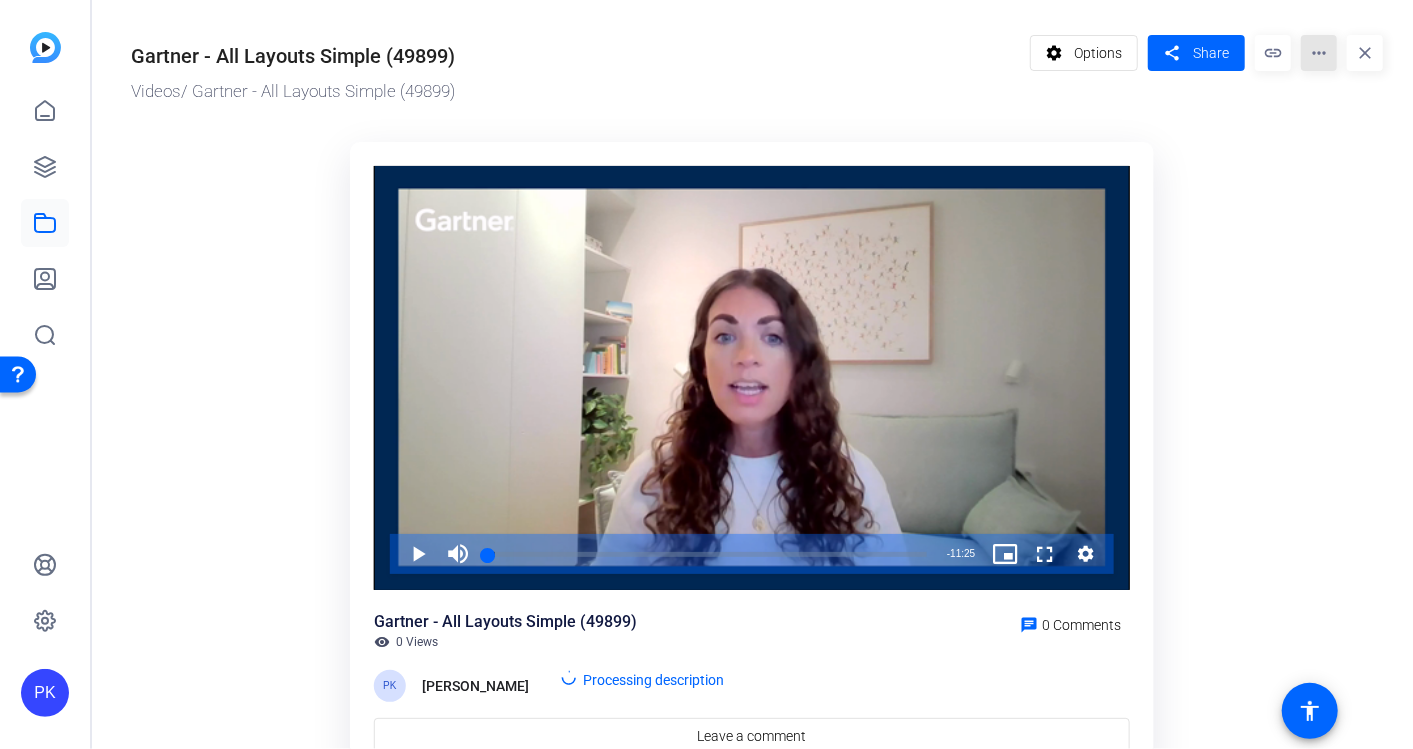 click on "more_horiz" 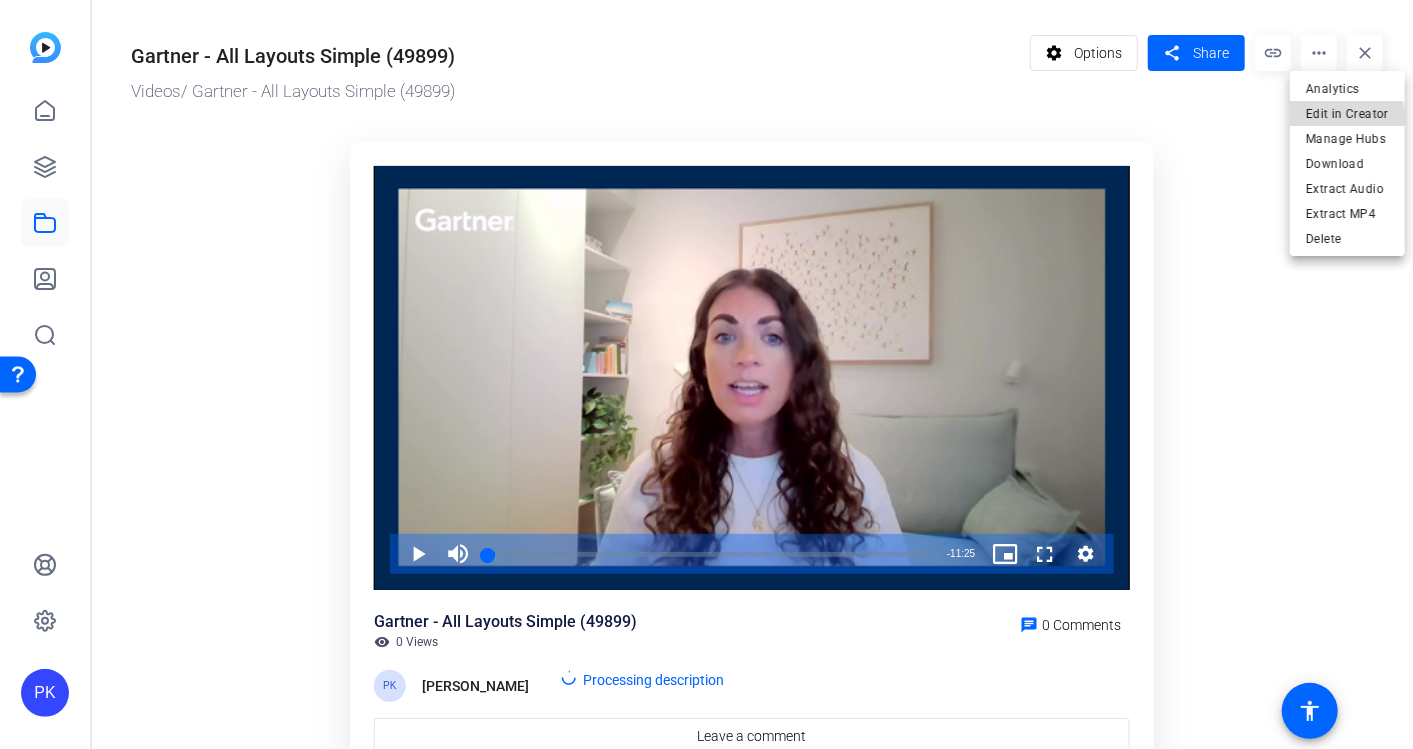 click on "Edit in Creator" at bounding box center (1347, 113) 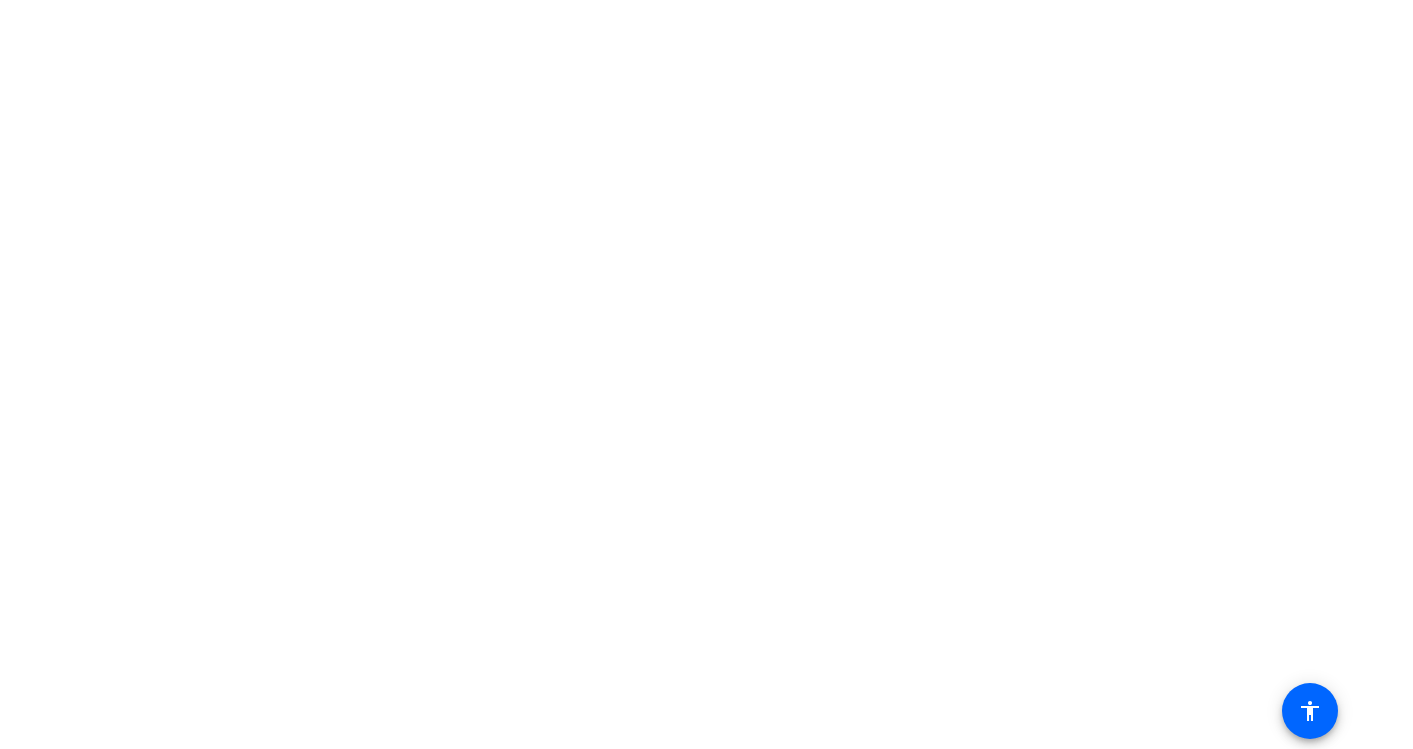 scroll, scrollTop: 0, scrollLeft: 0, axis: both 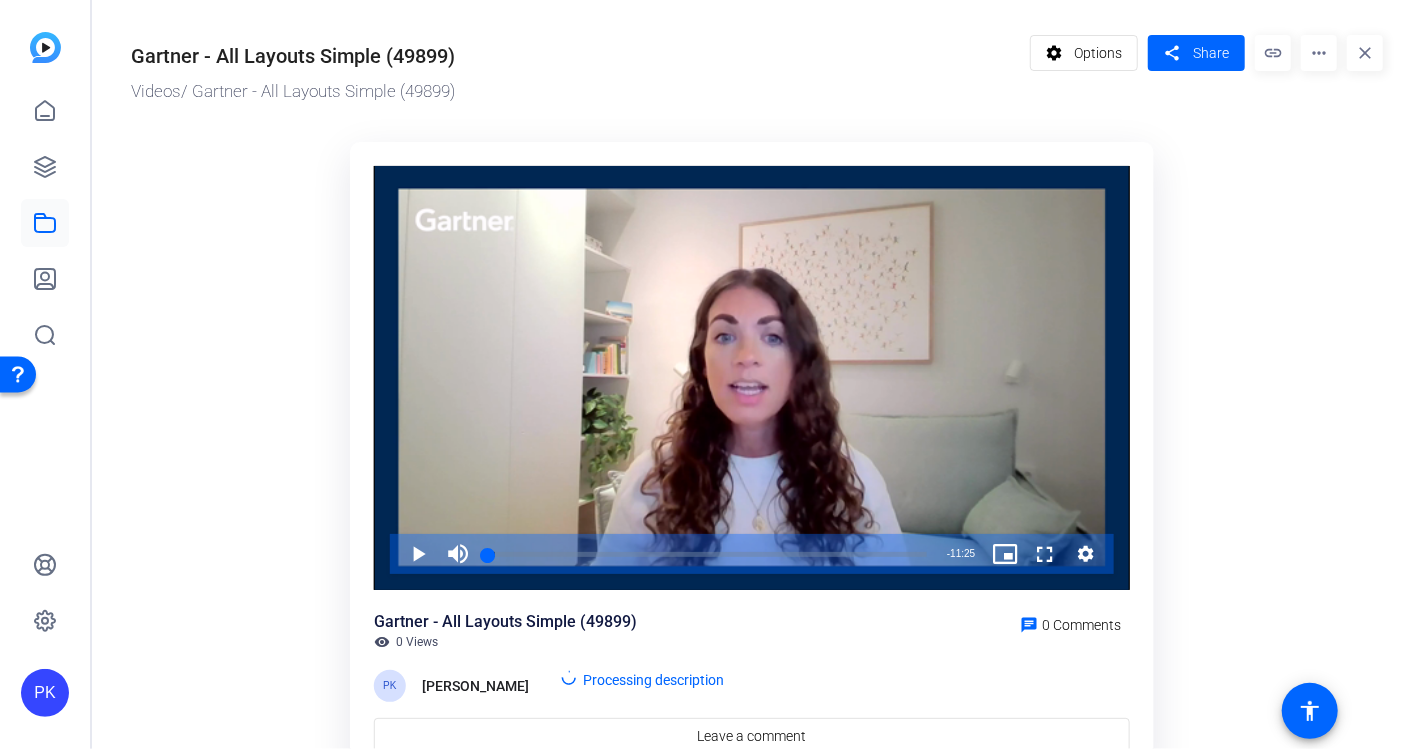 click on "Gartner - All Layouts Simple (49899)" 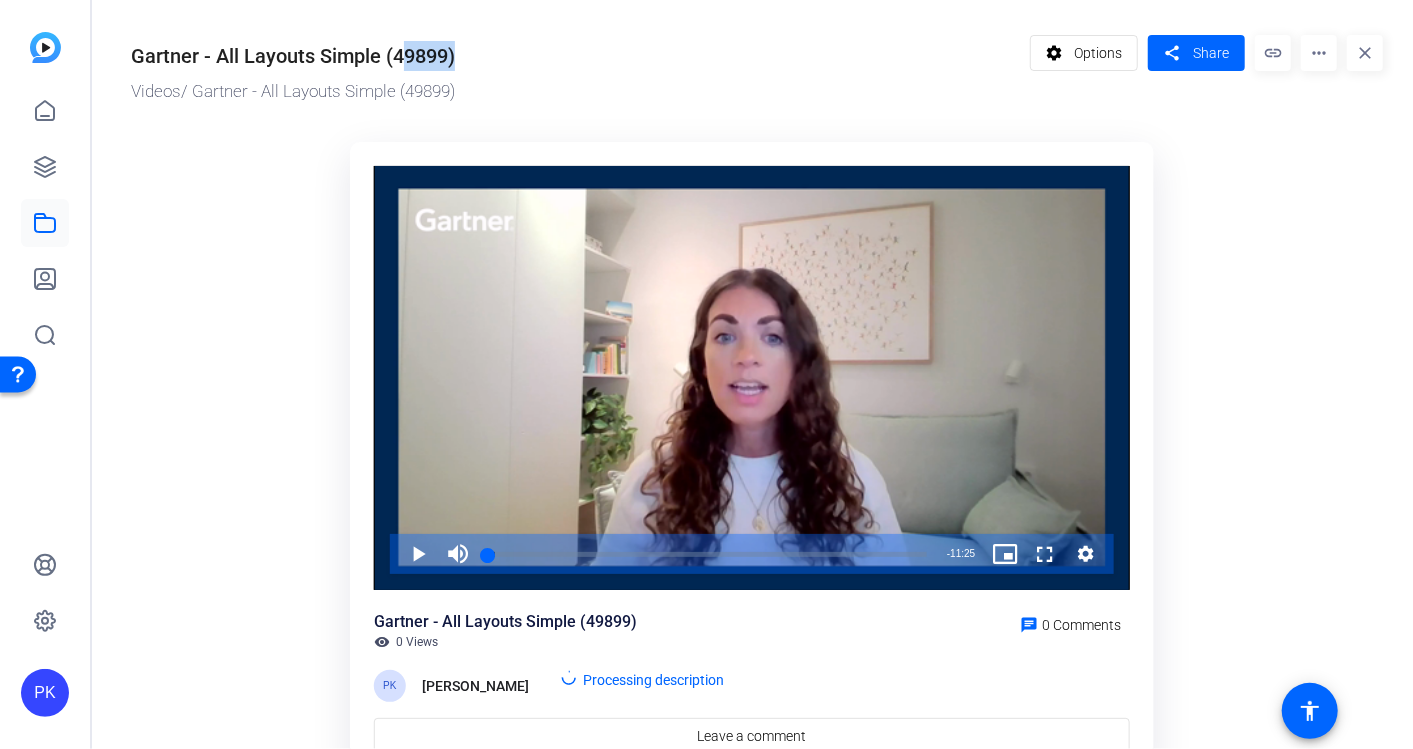 click on "Gartner - All Layouts Simple (49899)" 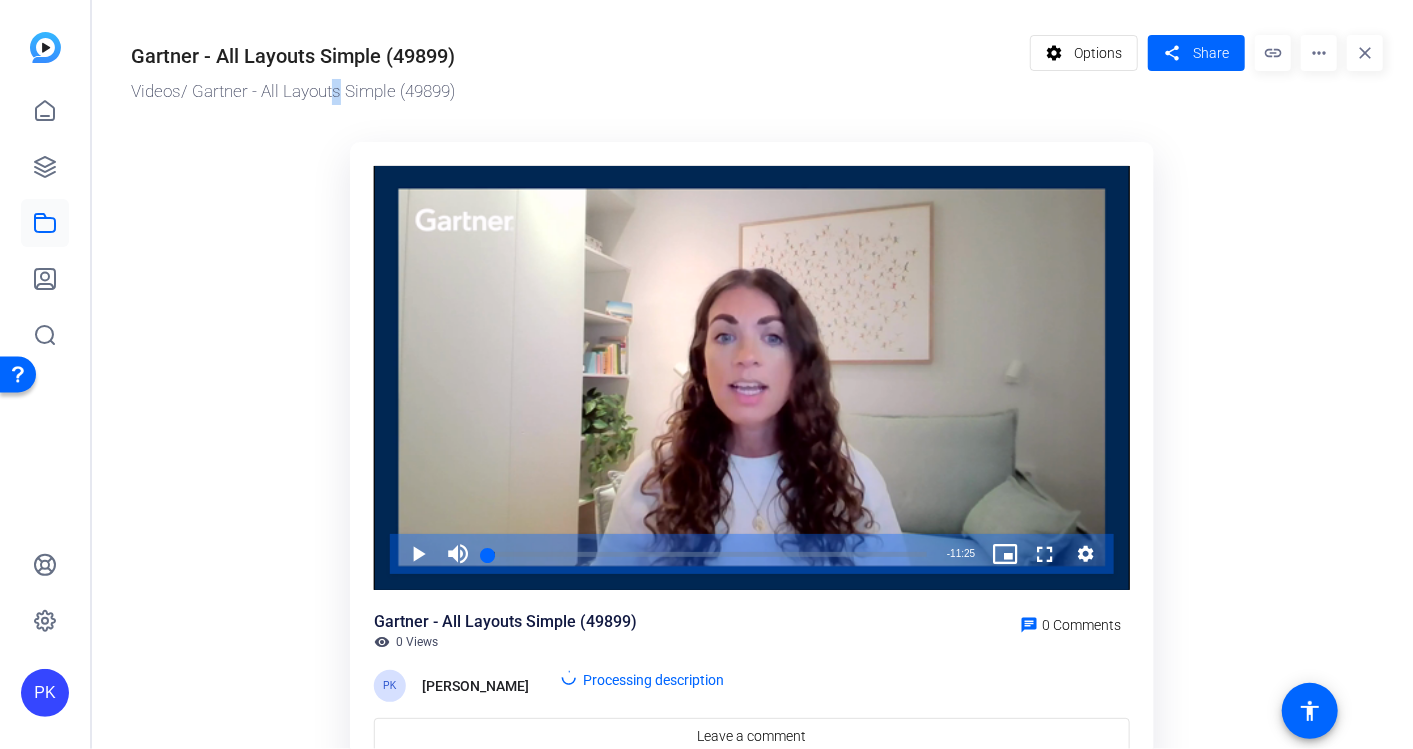 drag, startPoint x: 428, startPoint y: 56, endPoint x: 334, endPoint y: 91, distance: 100.304535 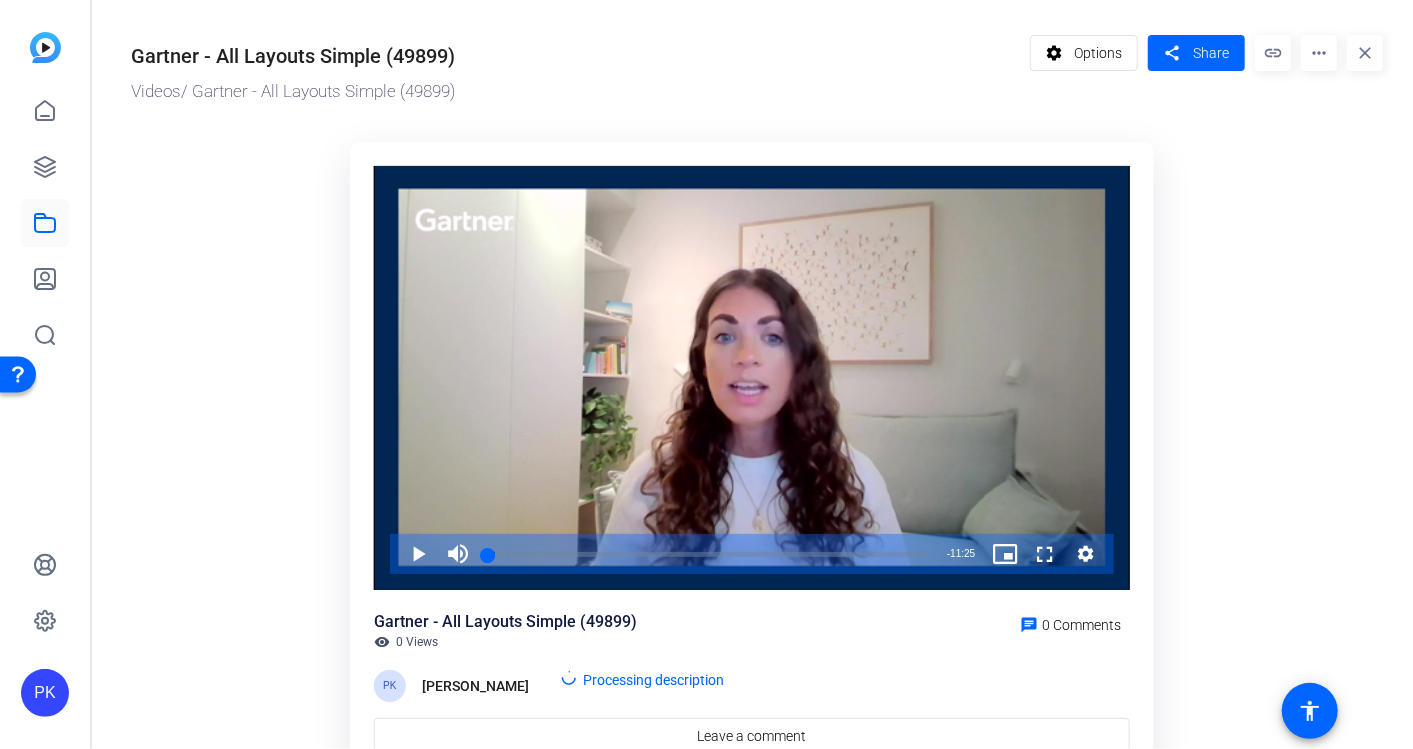 drag, startPoint x: 334, startPoint y: 91, endPoint x: 249, endPoint y: 202, distance: 139.807 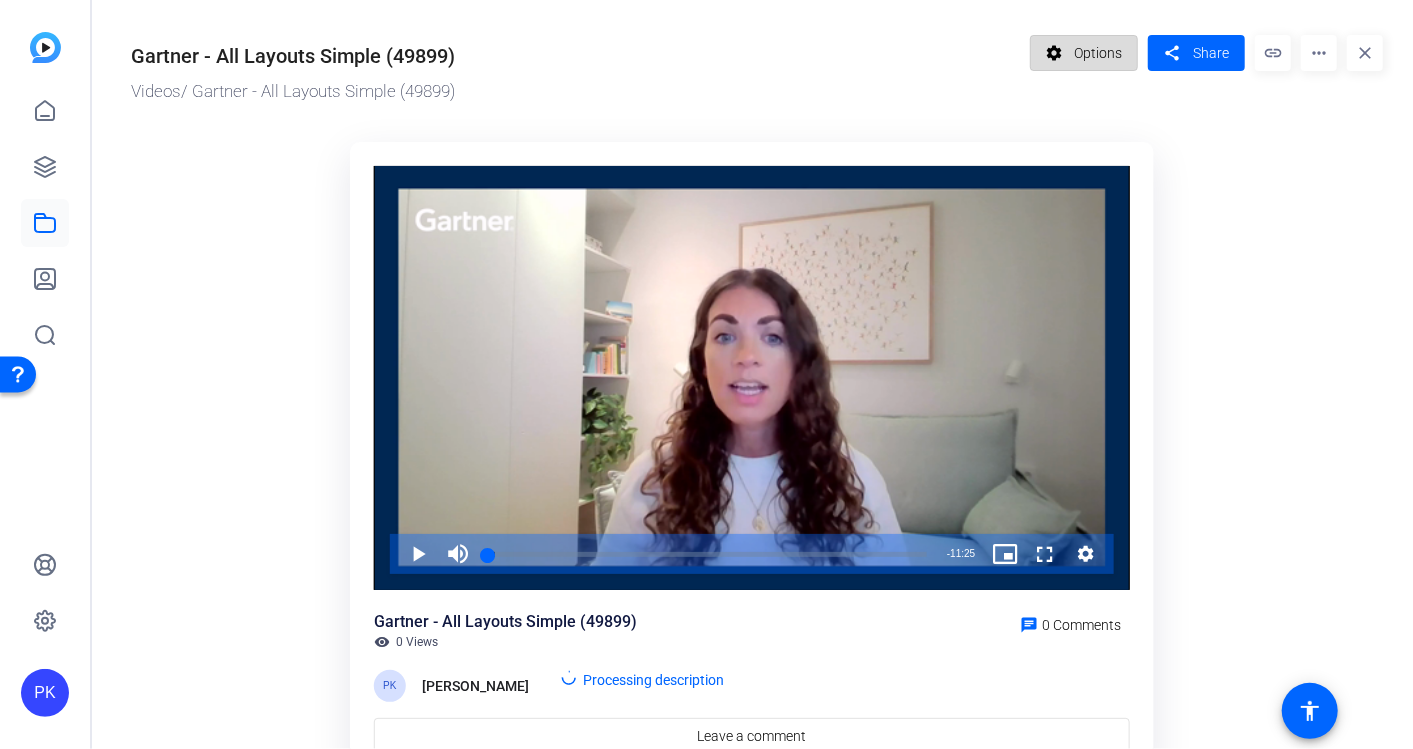 click on "Options" 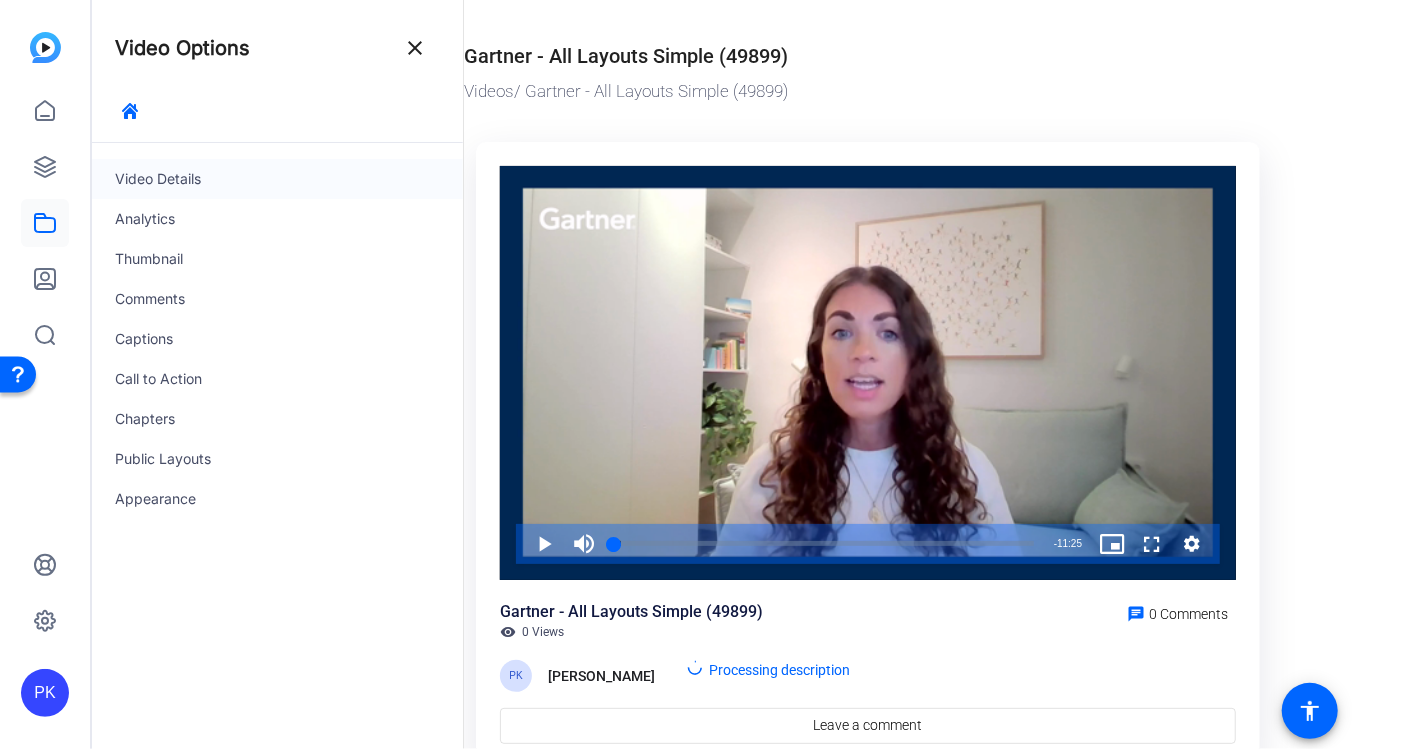 click on "Video Details" 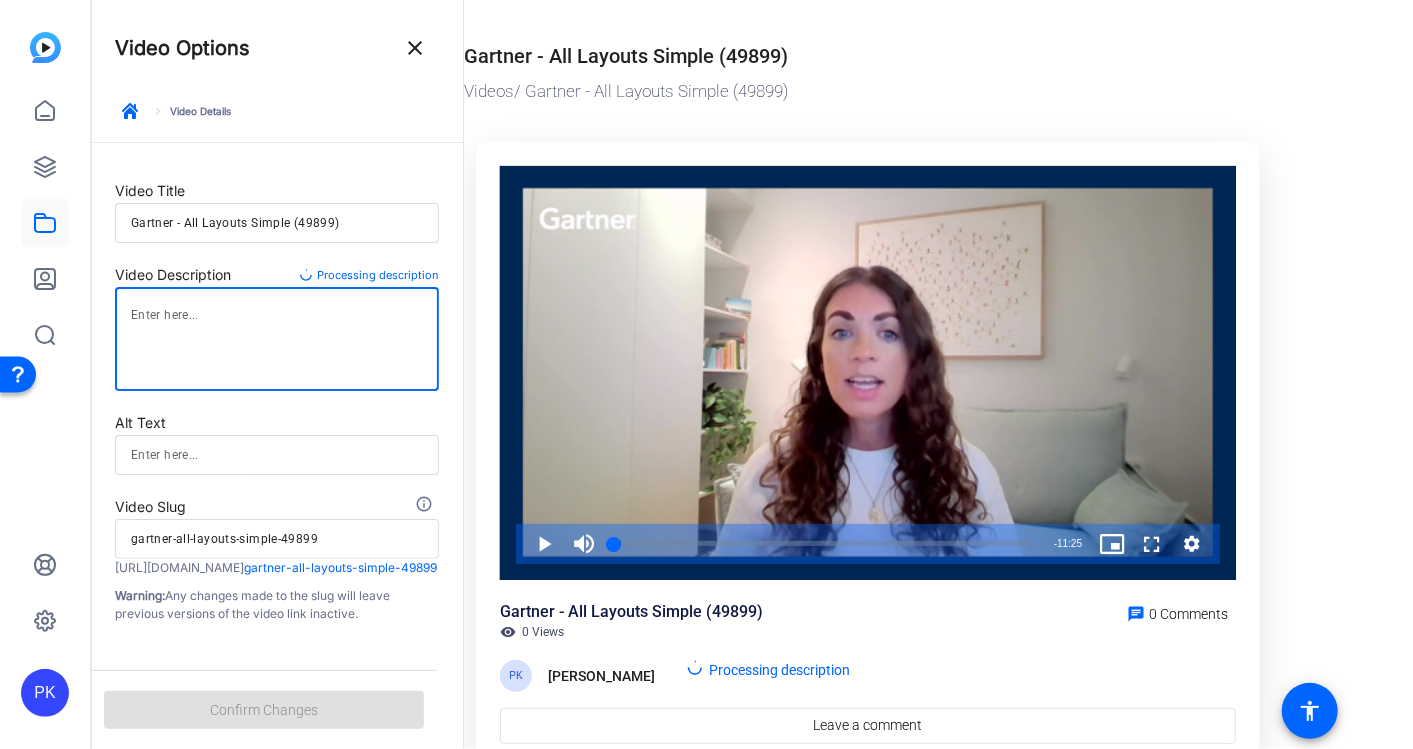 click at bounding box center [277, 339] 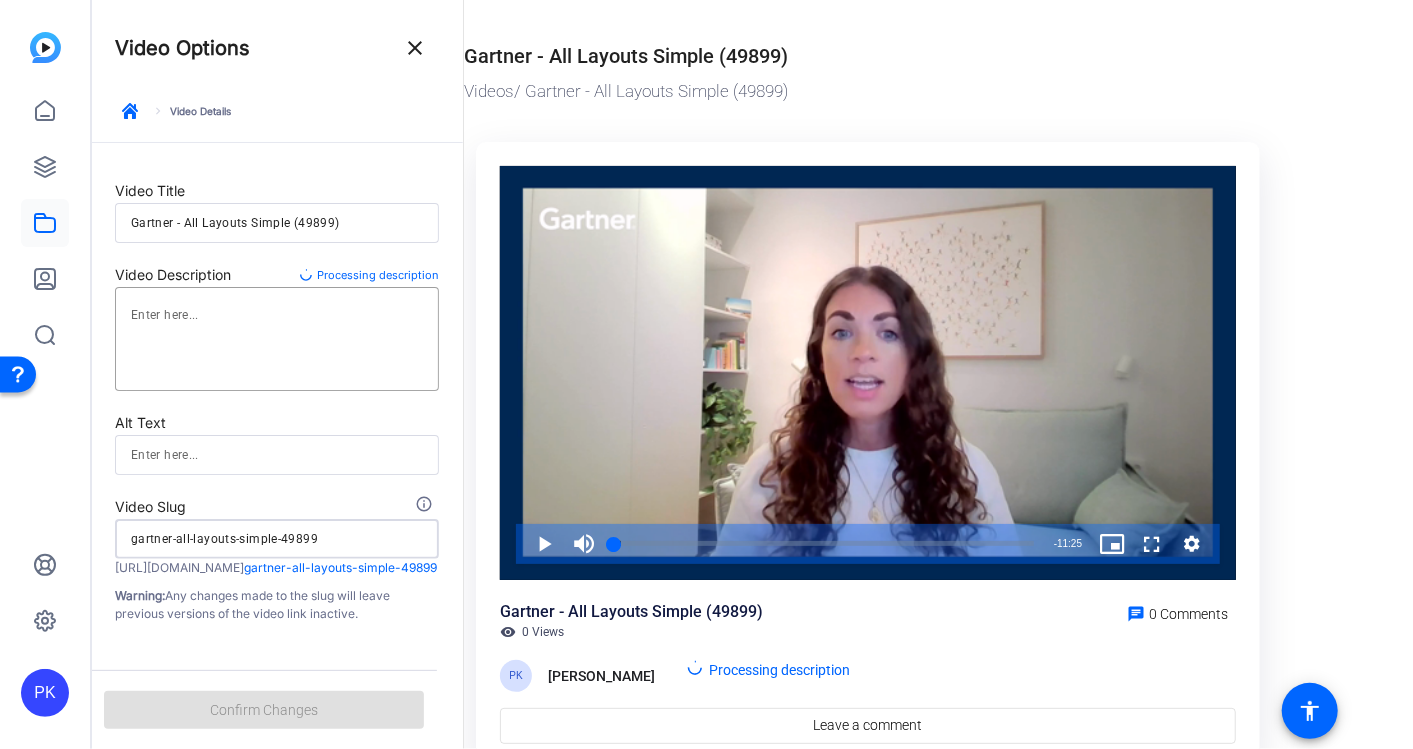 click on "gartner-all-layouts-simple-49899" at bounding box center [277, 539] 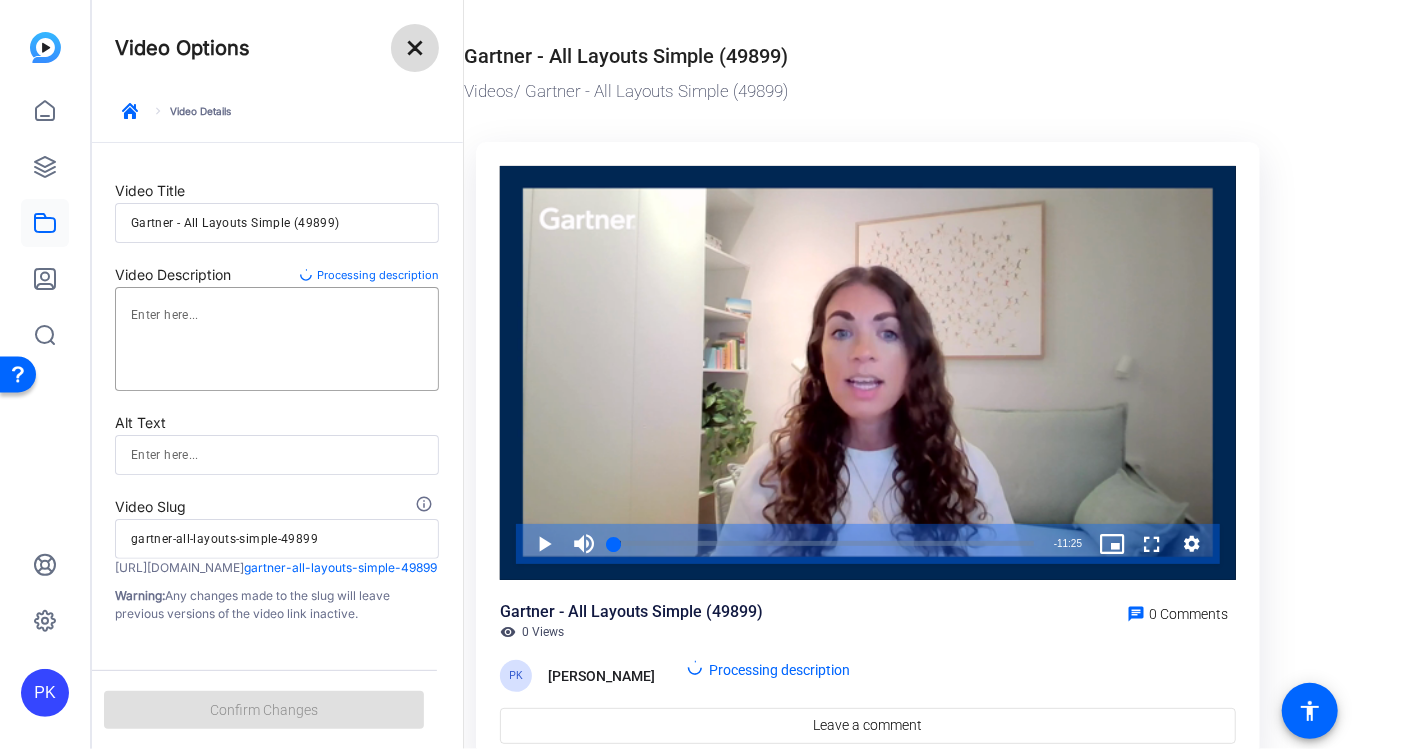 click on "close" 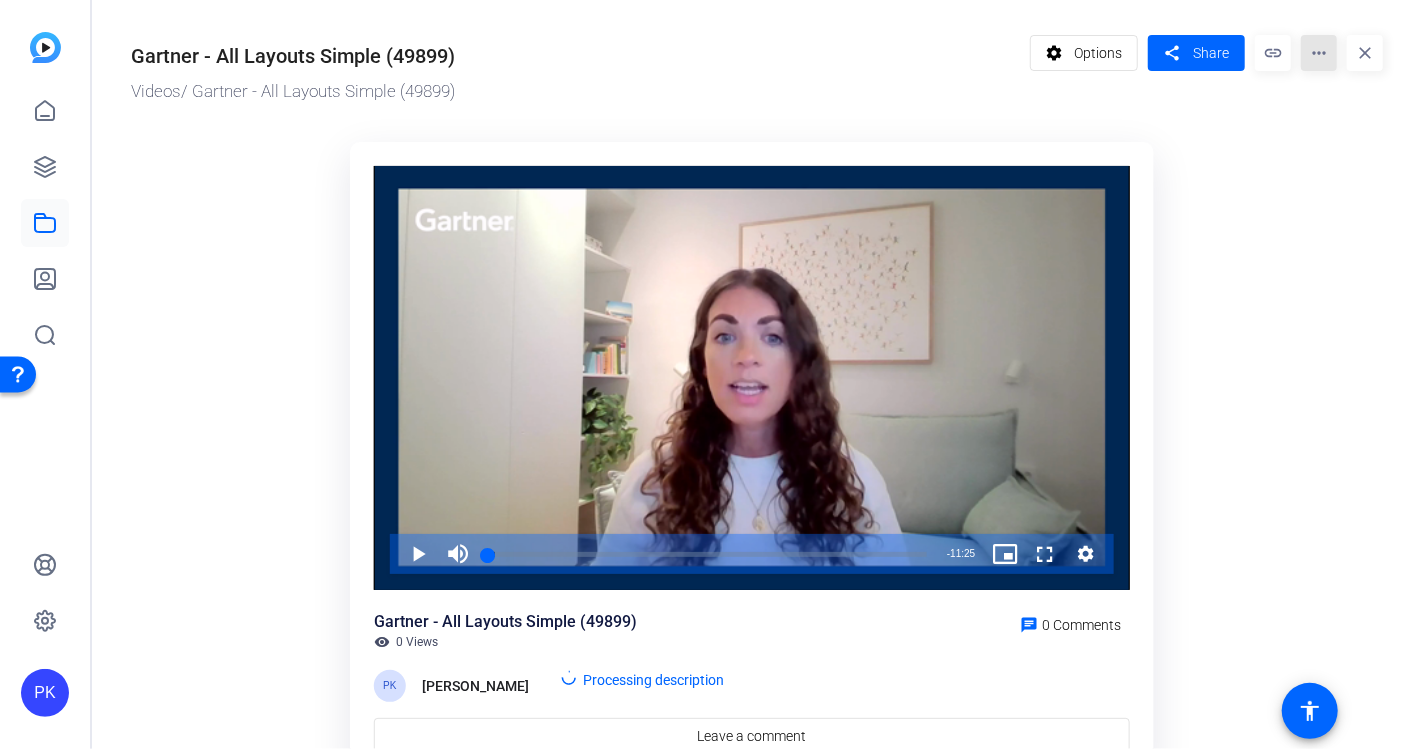click on "more_horiz" 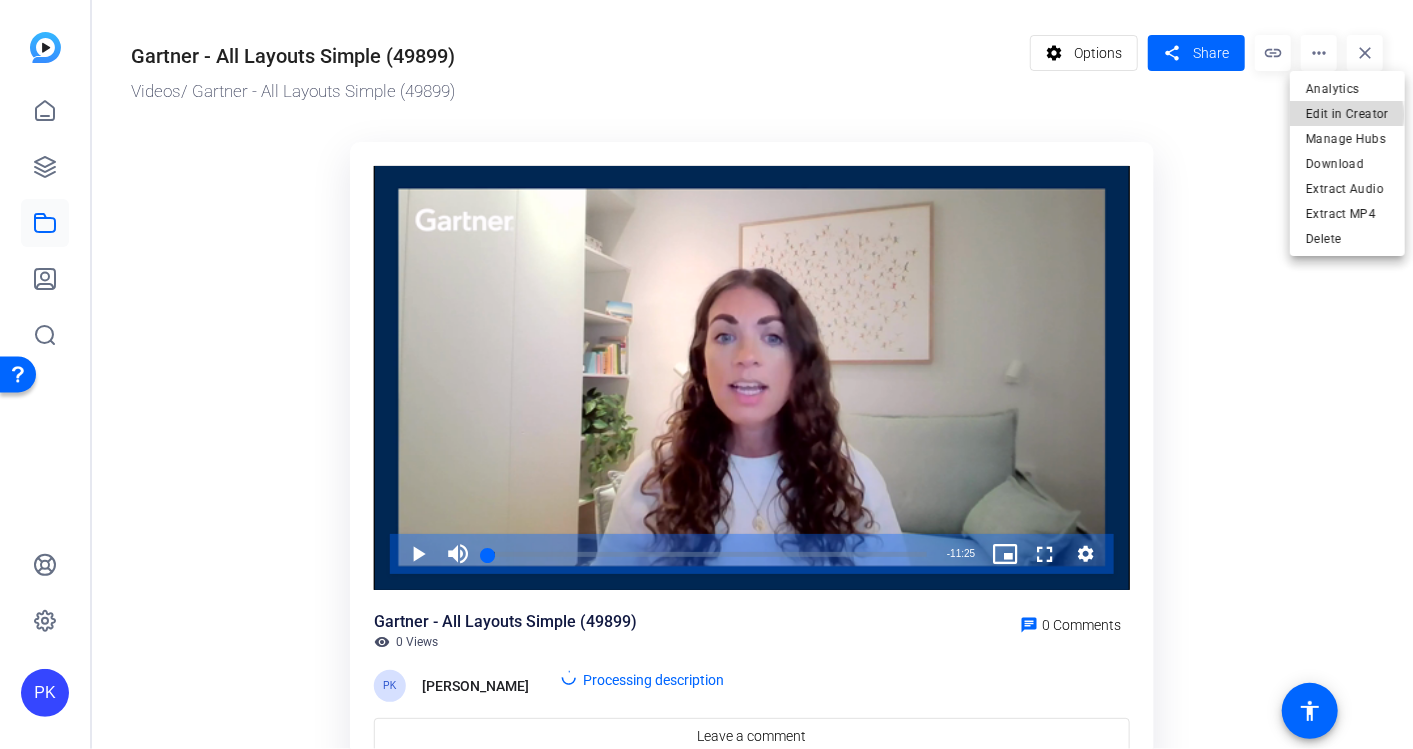 click on "Edit in Creator" at bounding box center (1347, 113) 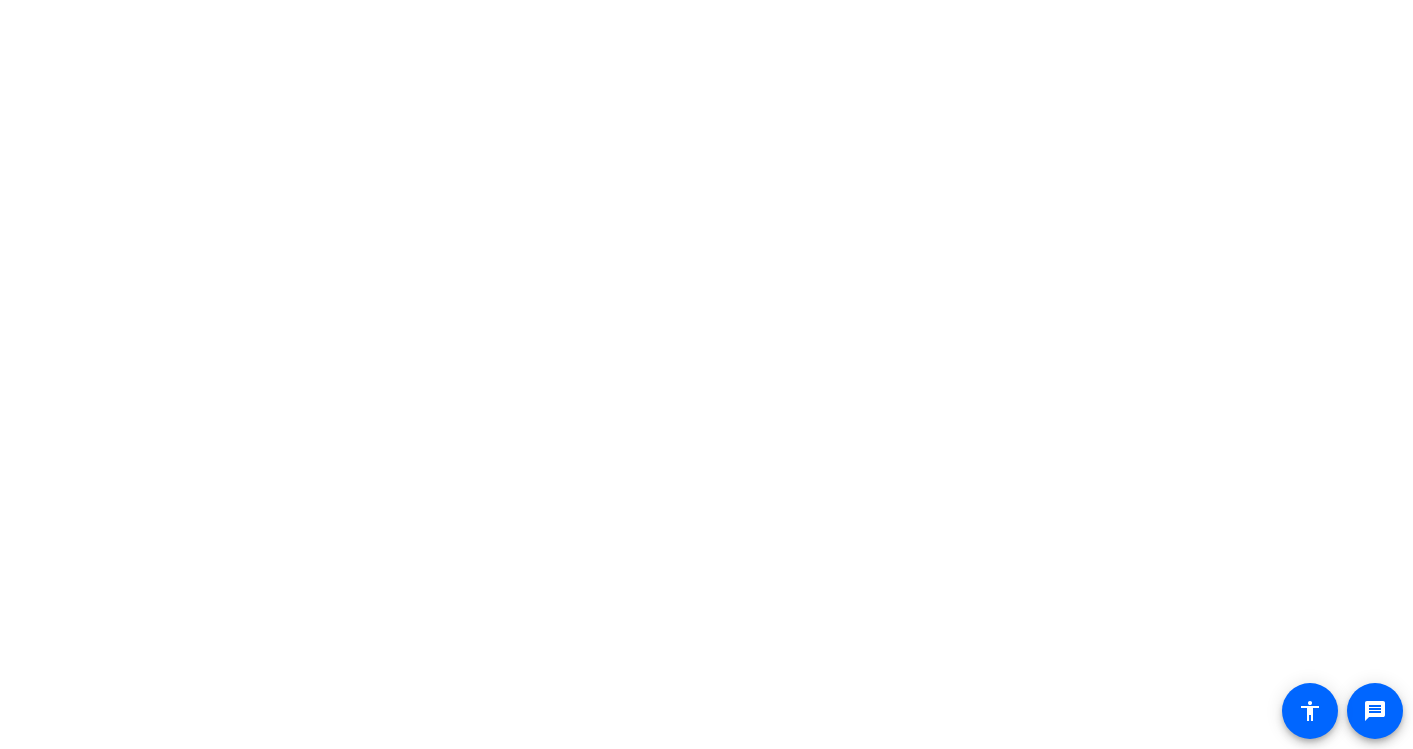 scroll, scrollTop: 0, scrollLeft: 0, axis: both 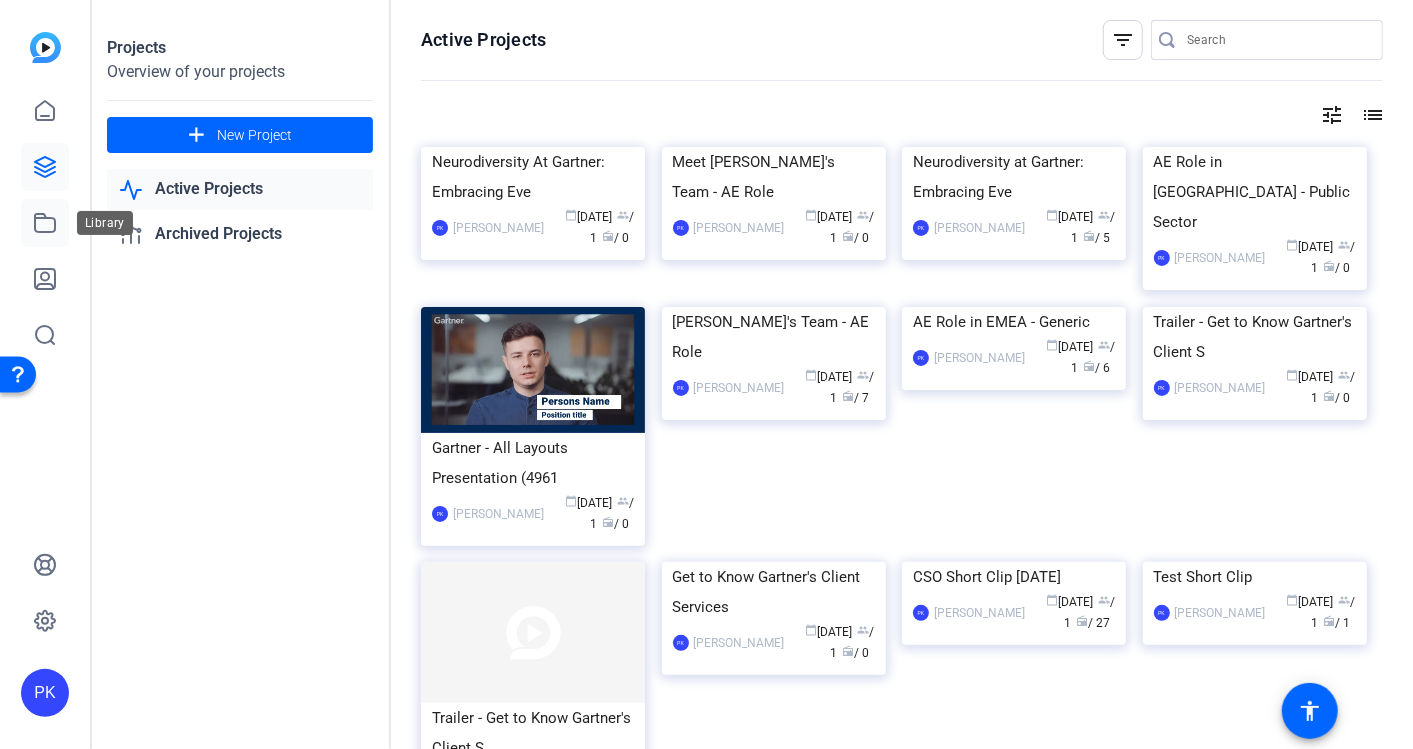 click 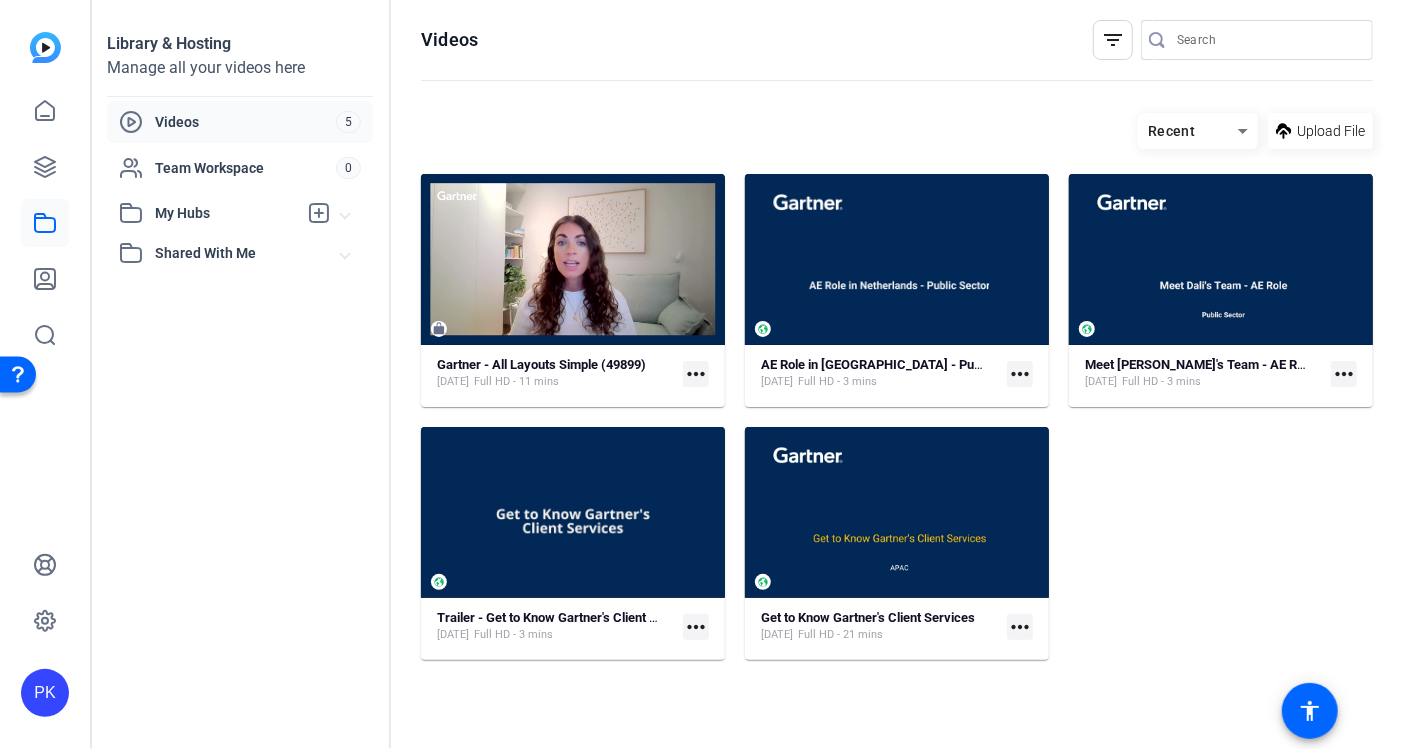 click on "more_horiz" 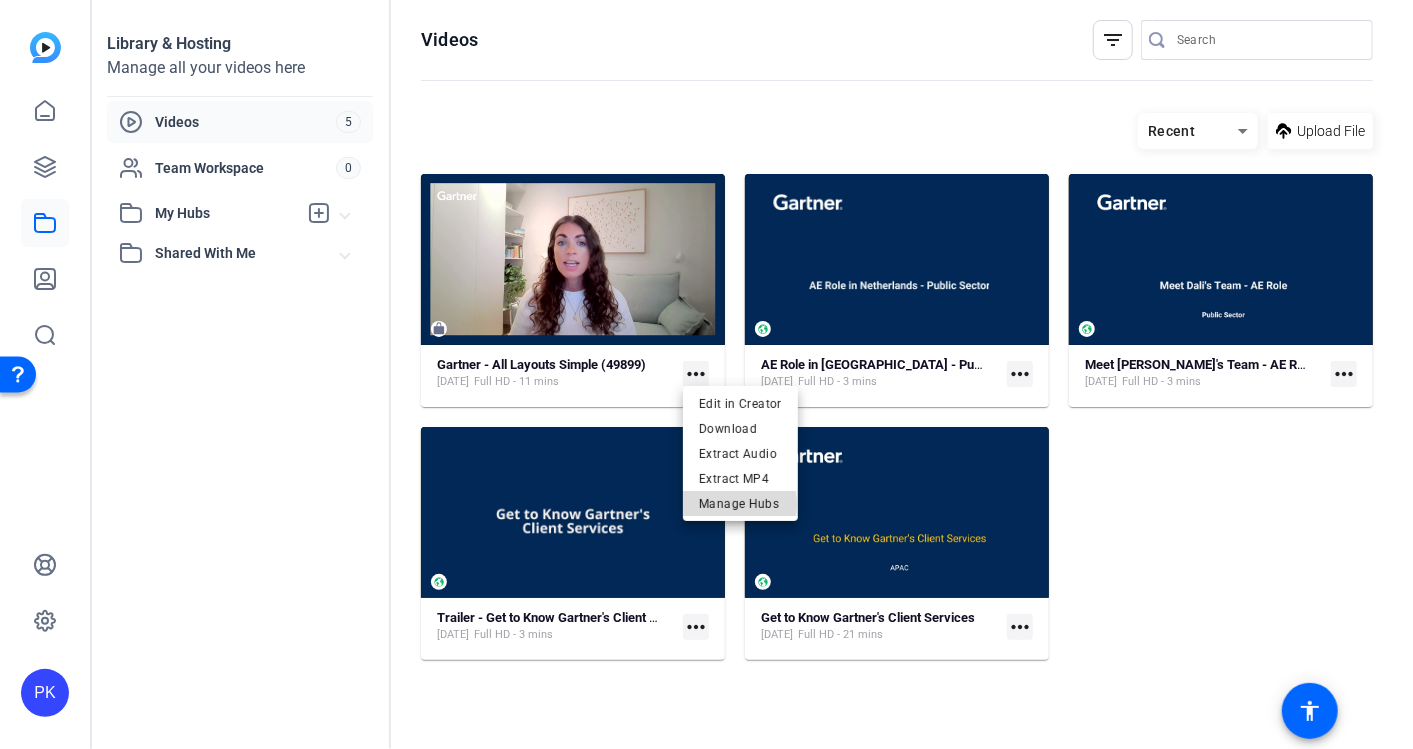 click on "Manage Hubs" at bounding box center [740, 504] 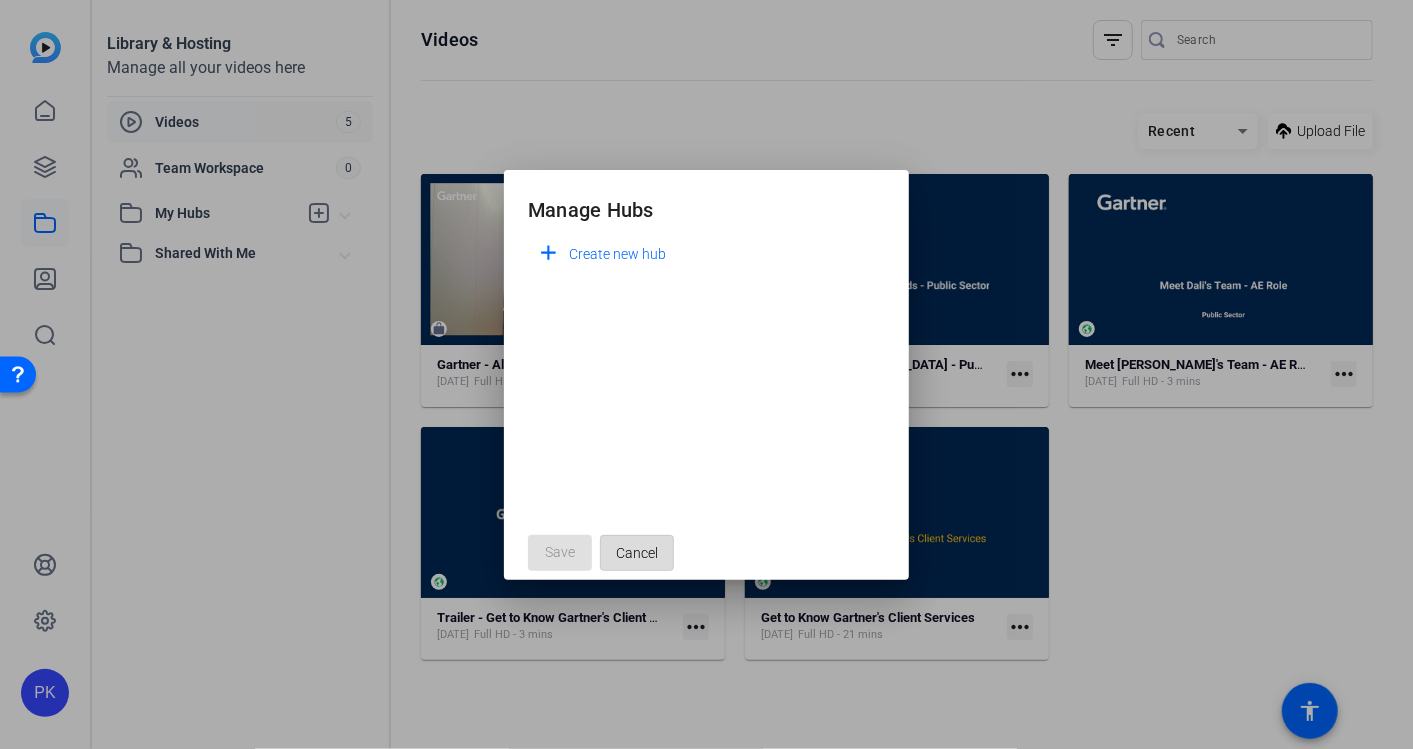 click on "Cancel" 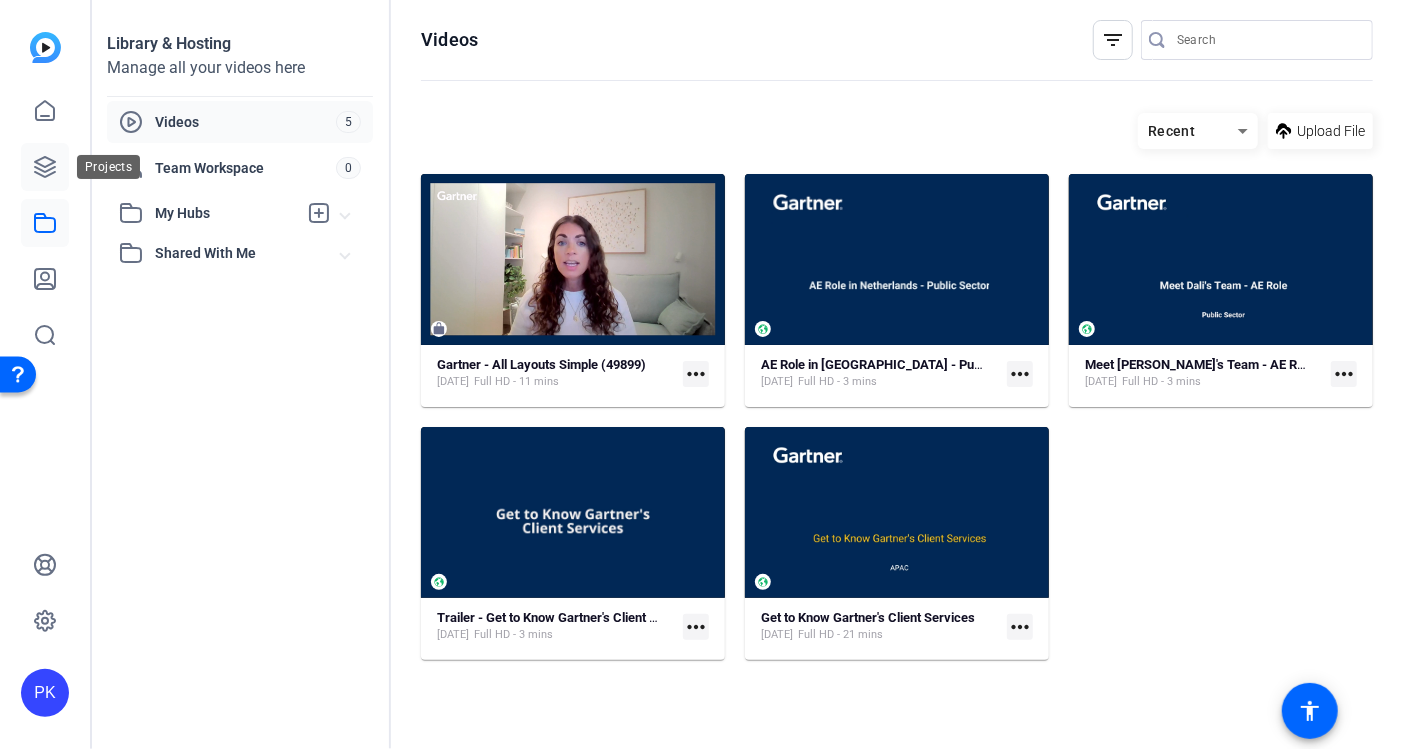 click 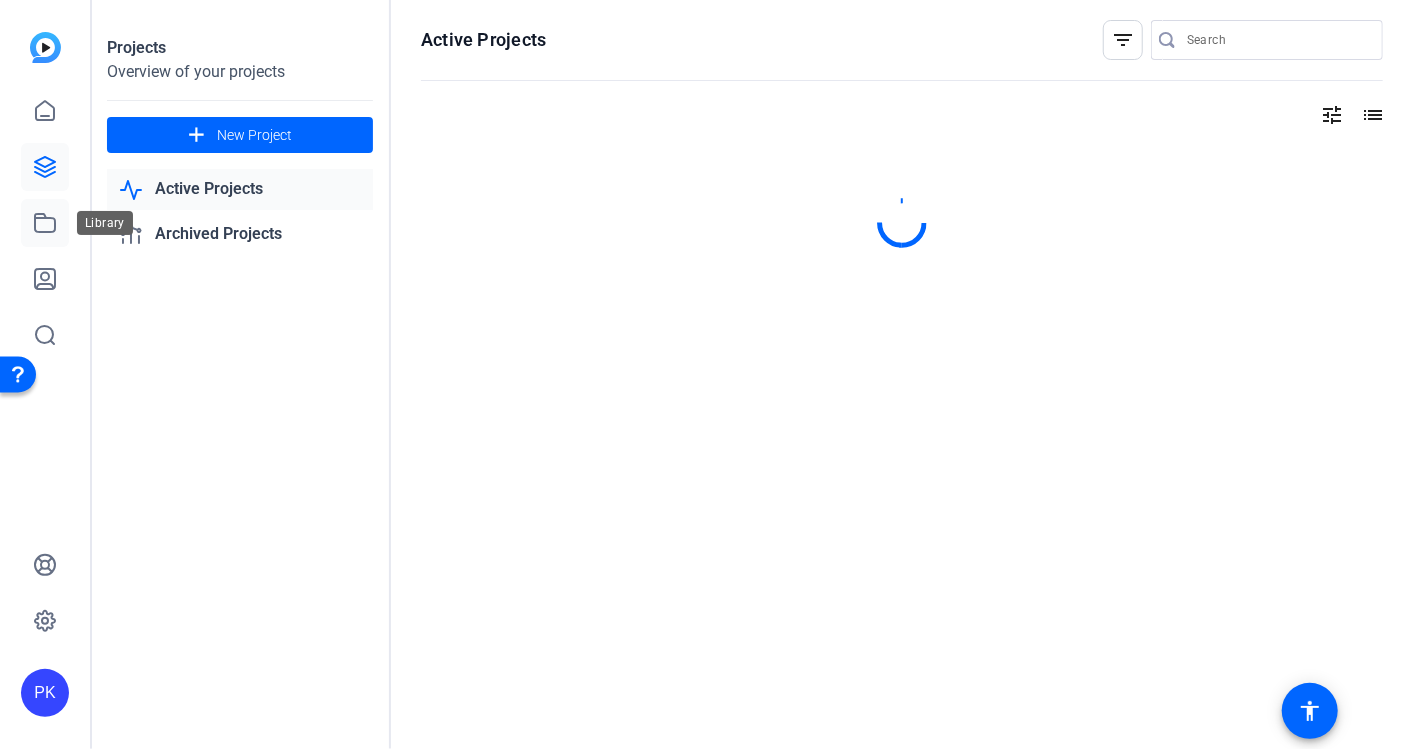 click 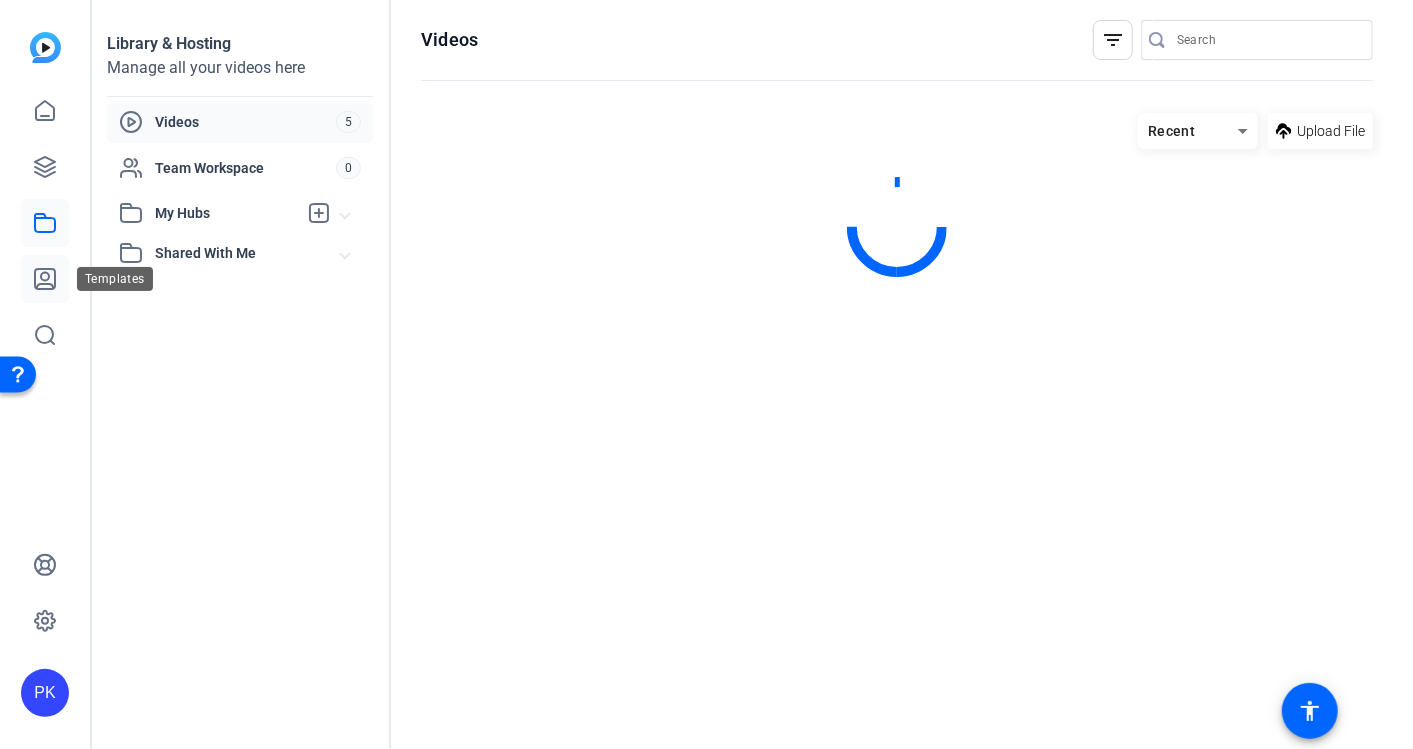 click 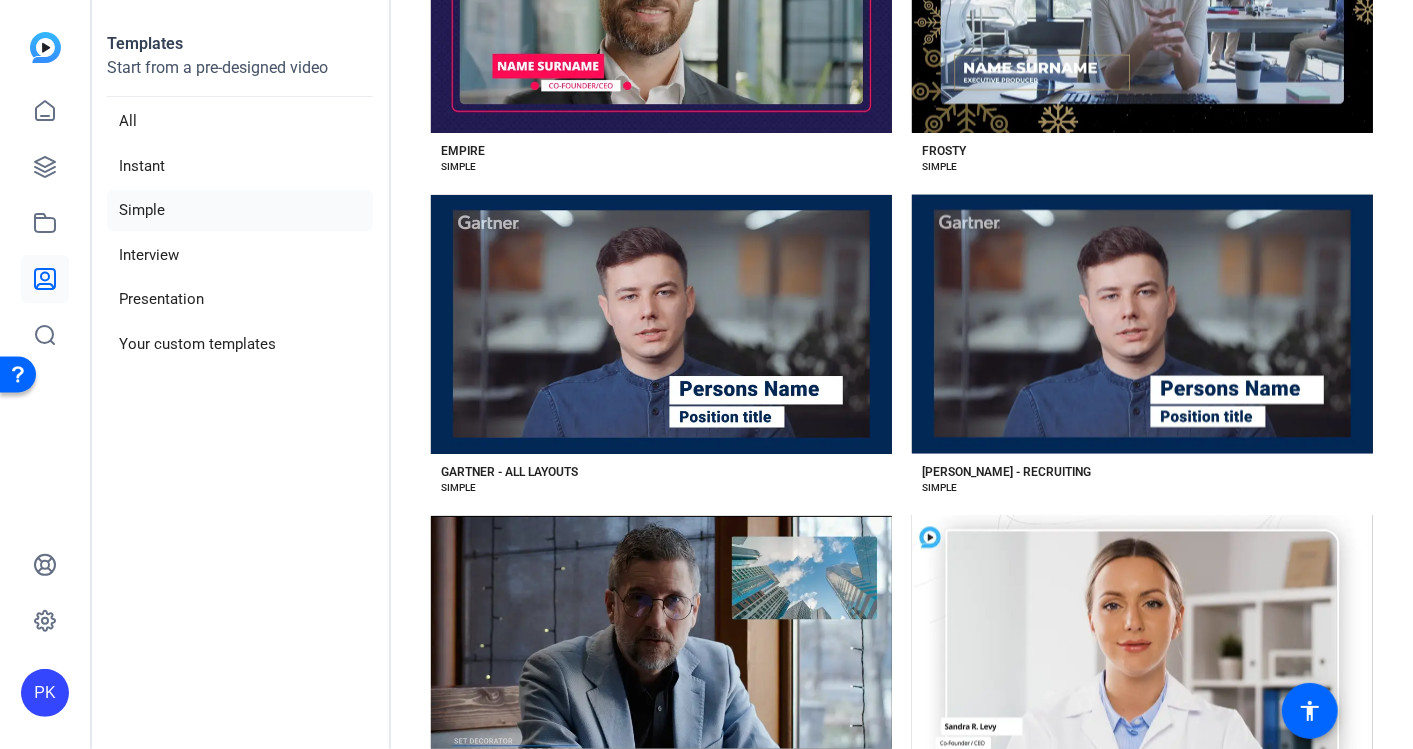 scroll, scrollTop: 1895, scrollLeft: 0, axis: vertical 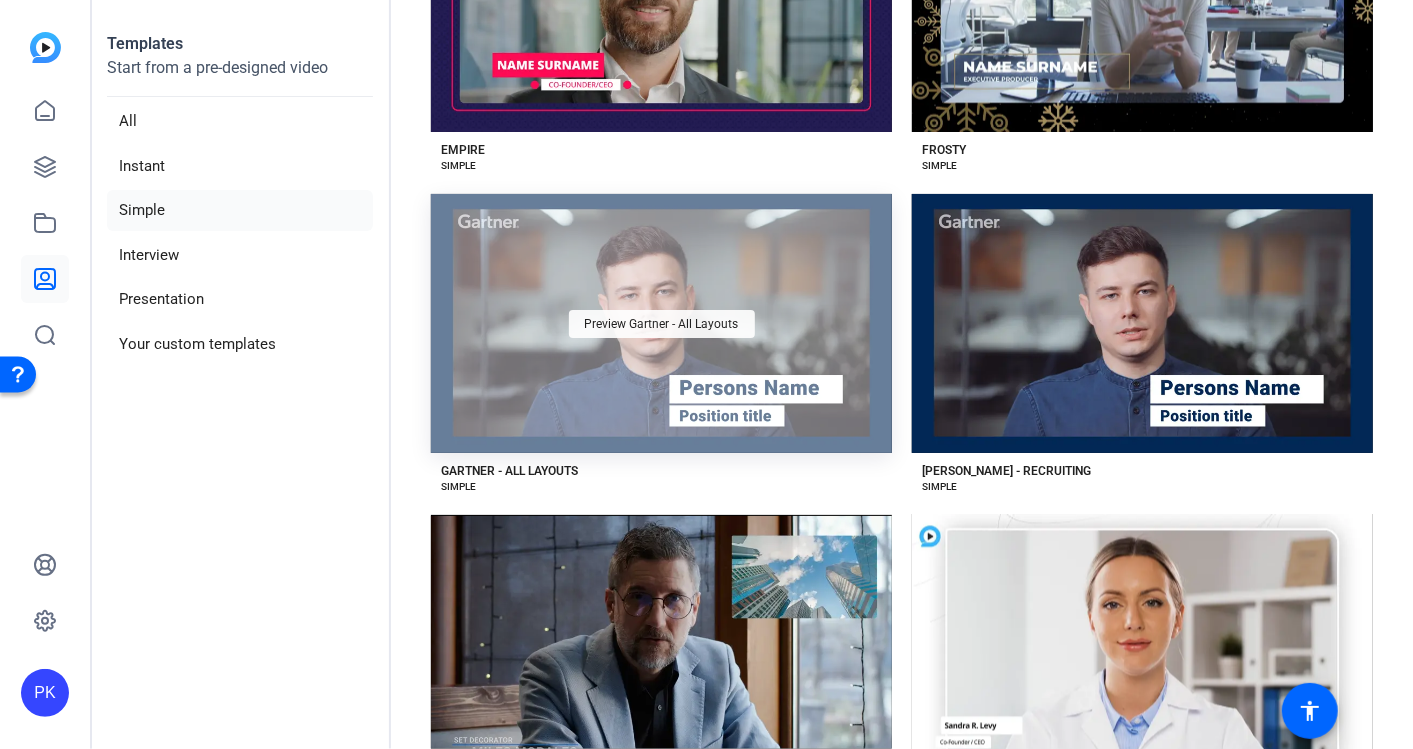 click on "Preview Gartner - All Layouts" 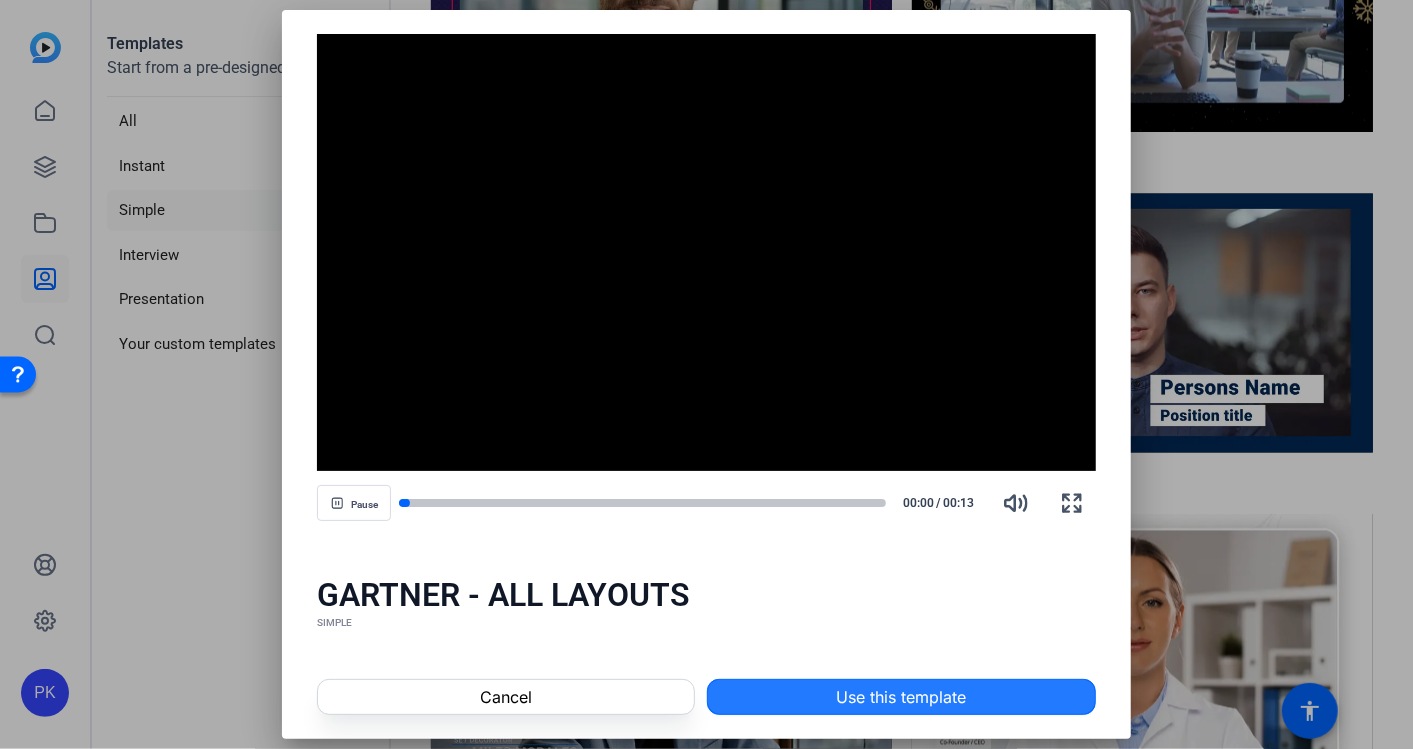 click on "Use this template" at bounding box center [901, 697] 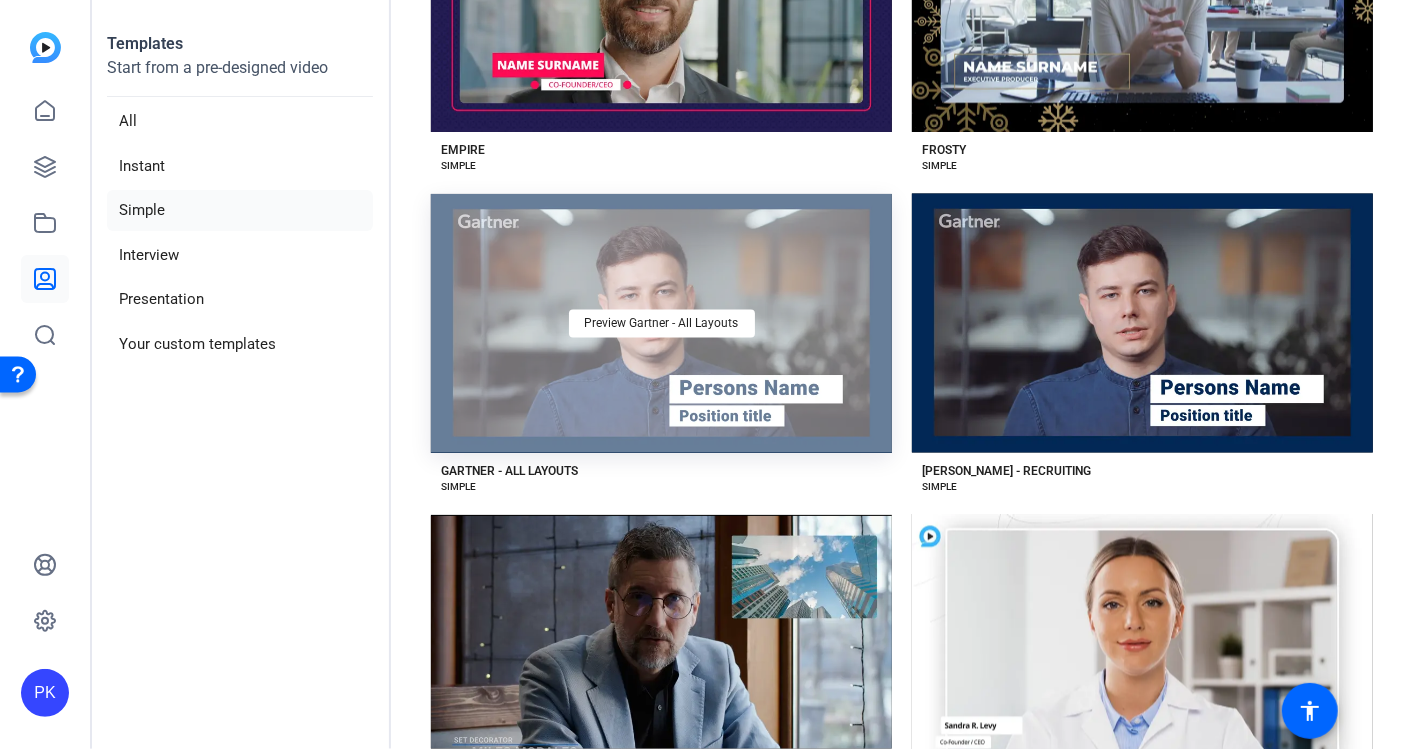 click on "Preview Gartner - All Layouts" 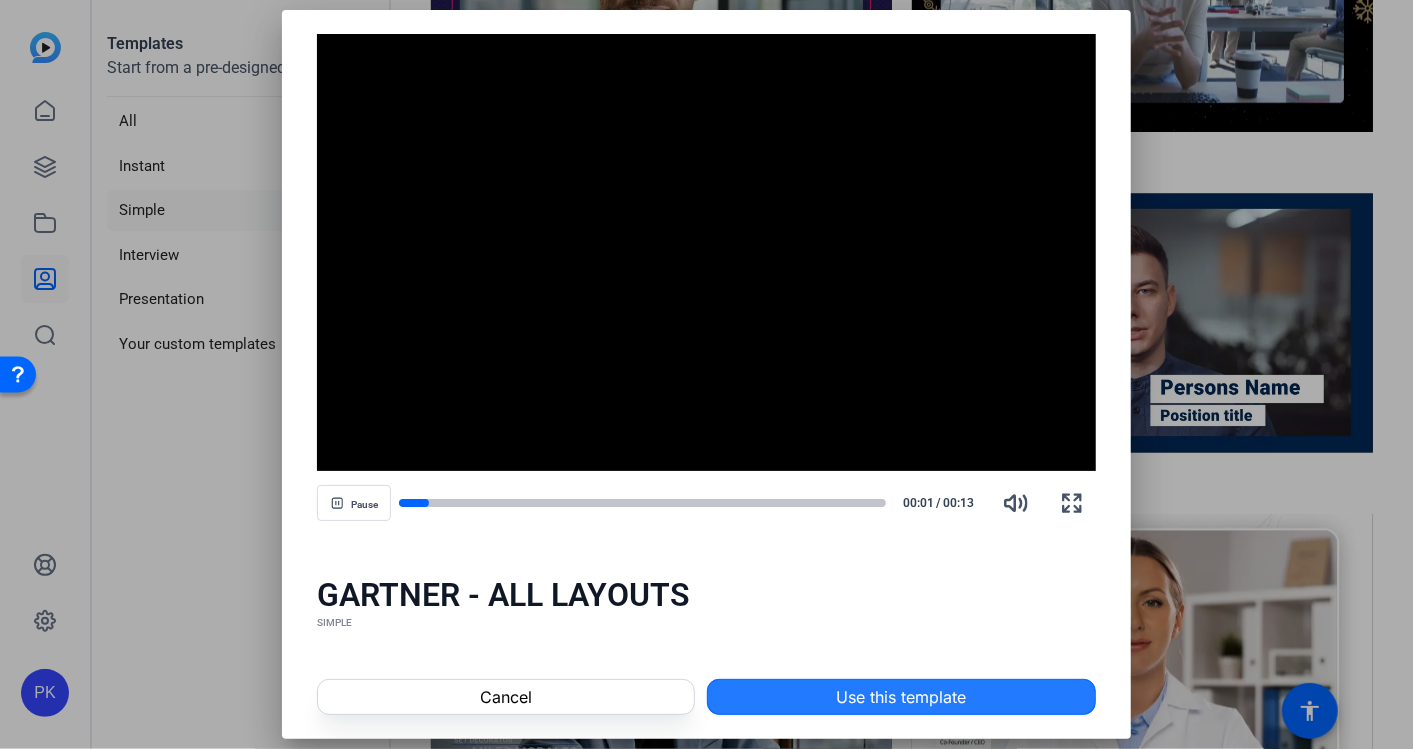 click on "Use this template" at bounding box center [901, 697] 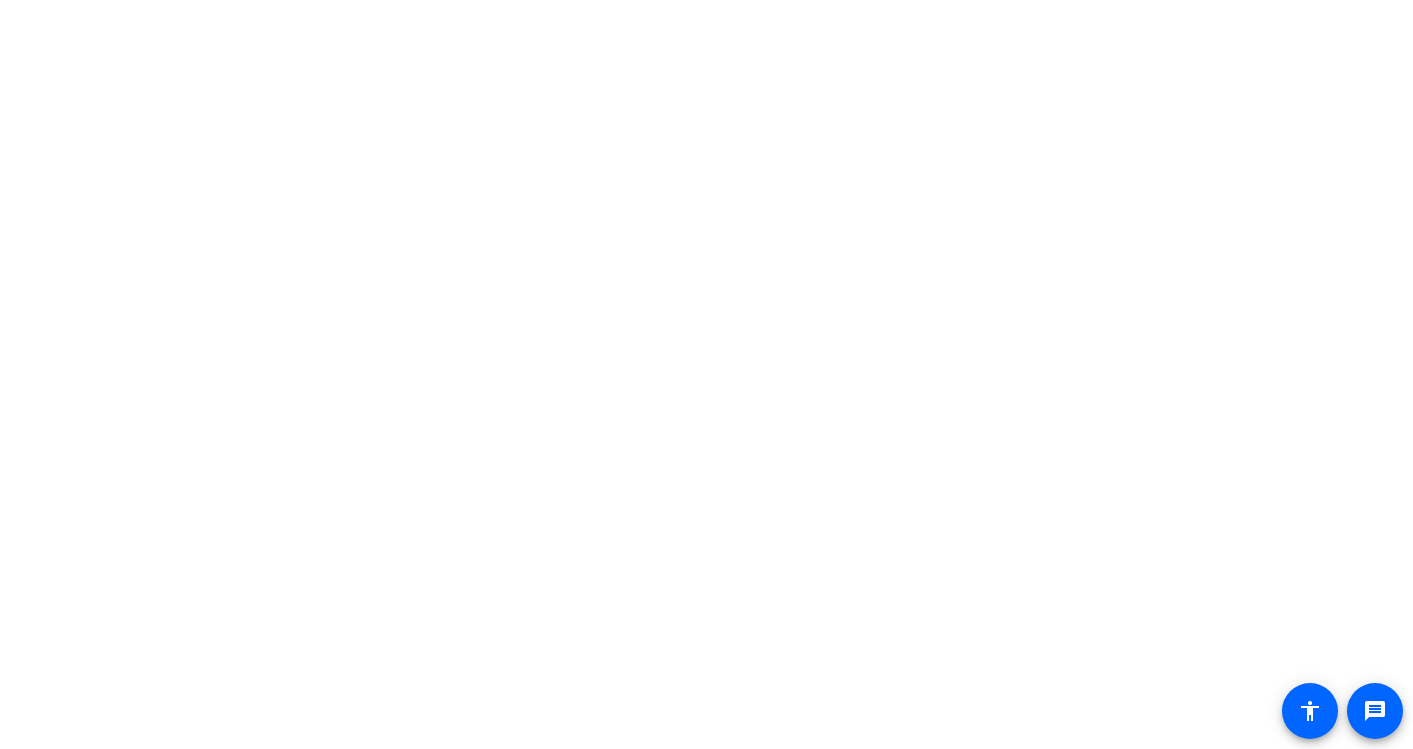 scroll, scrollTop: 0, scrollLeft: 0, axis: both 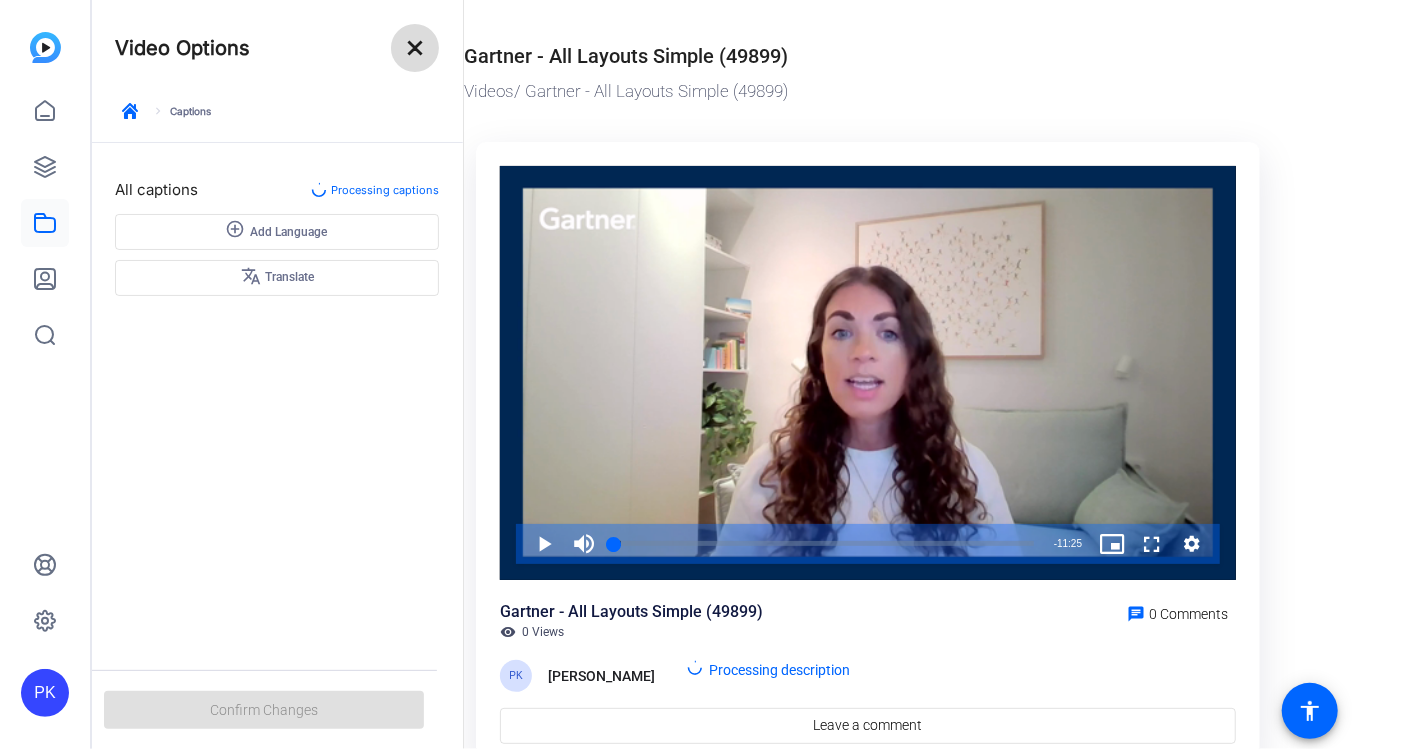 click on "close" 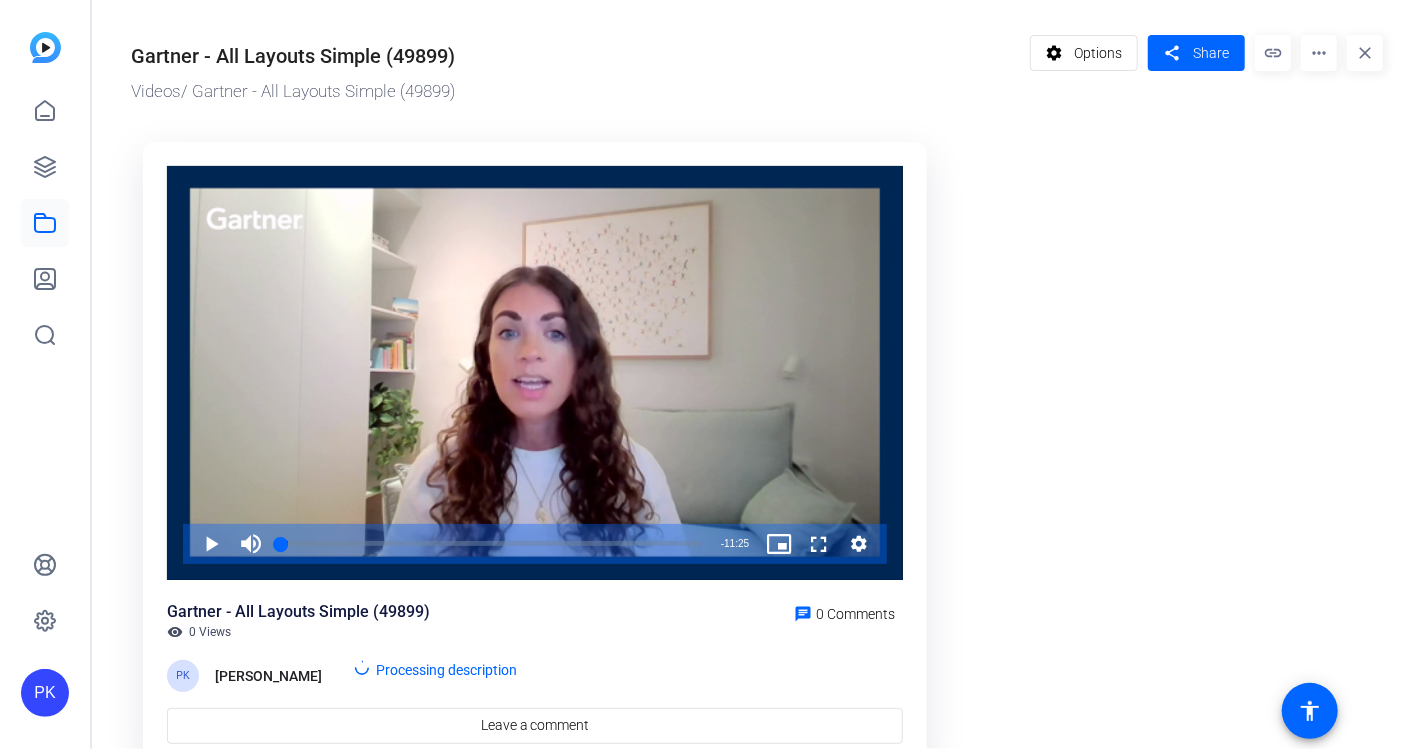 scroll, scrollTop: 0, scrollLeft: 0, axis: both 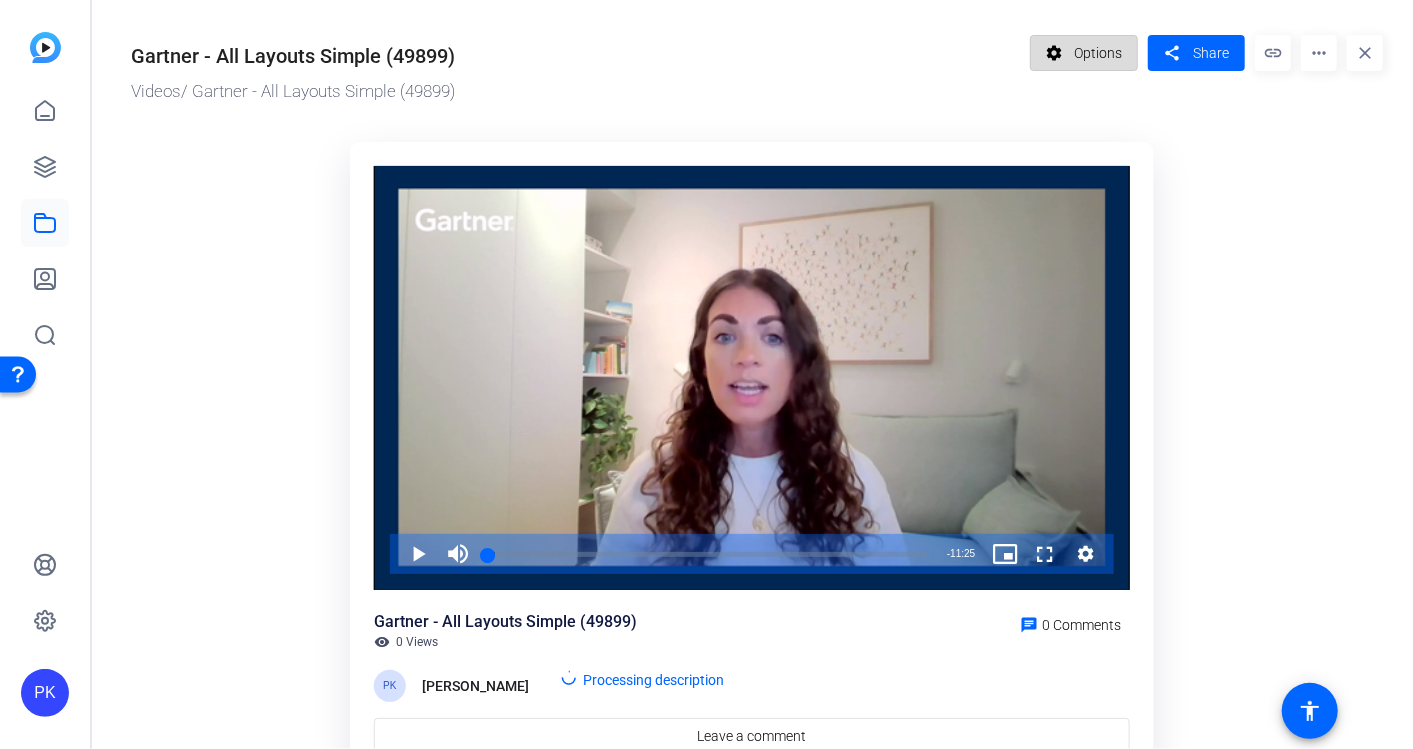 click on "Options" 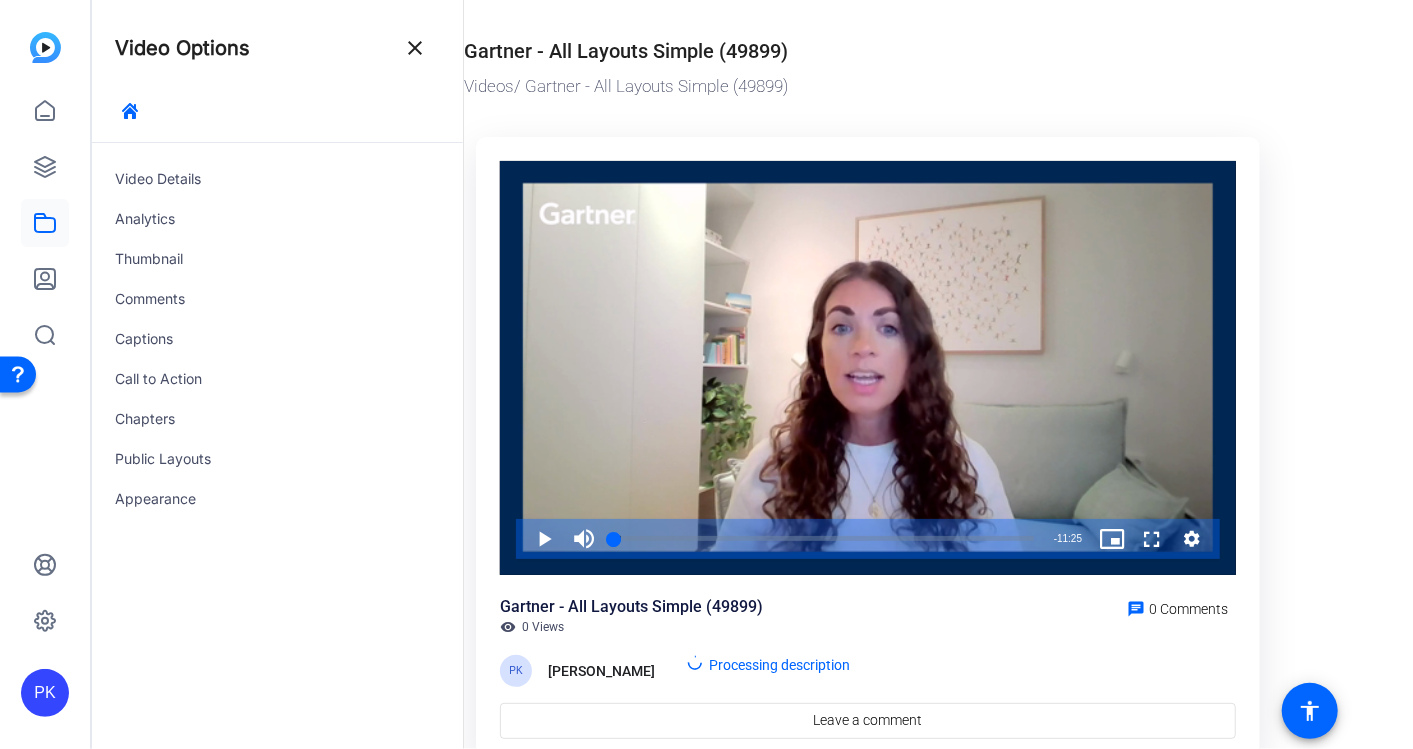 scroll, scrollTop: 0, scrollLeft: 0, axis: both 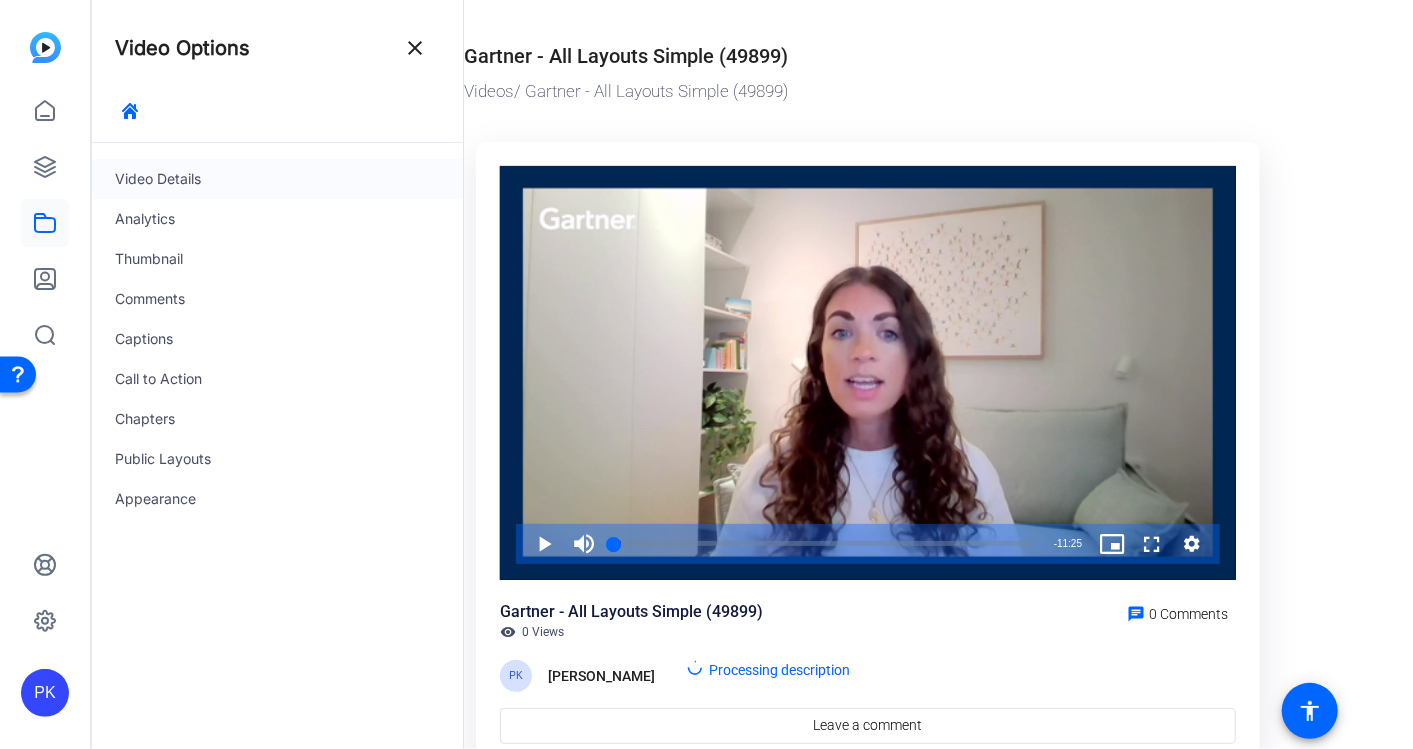 click on "Video Details" 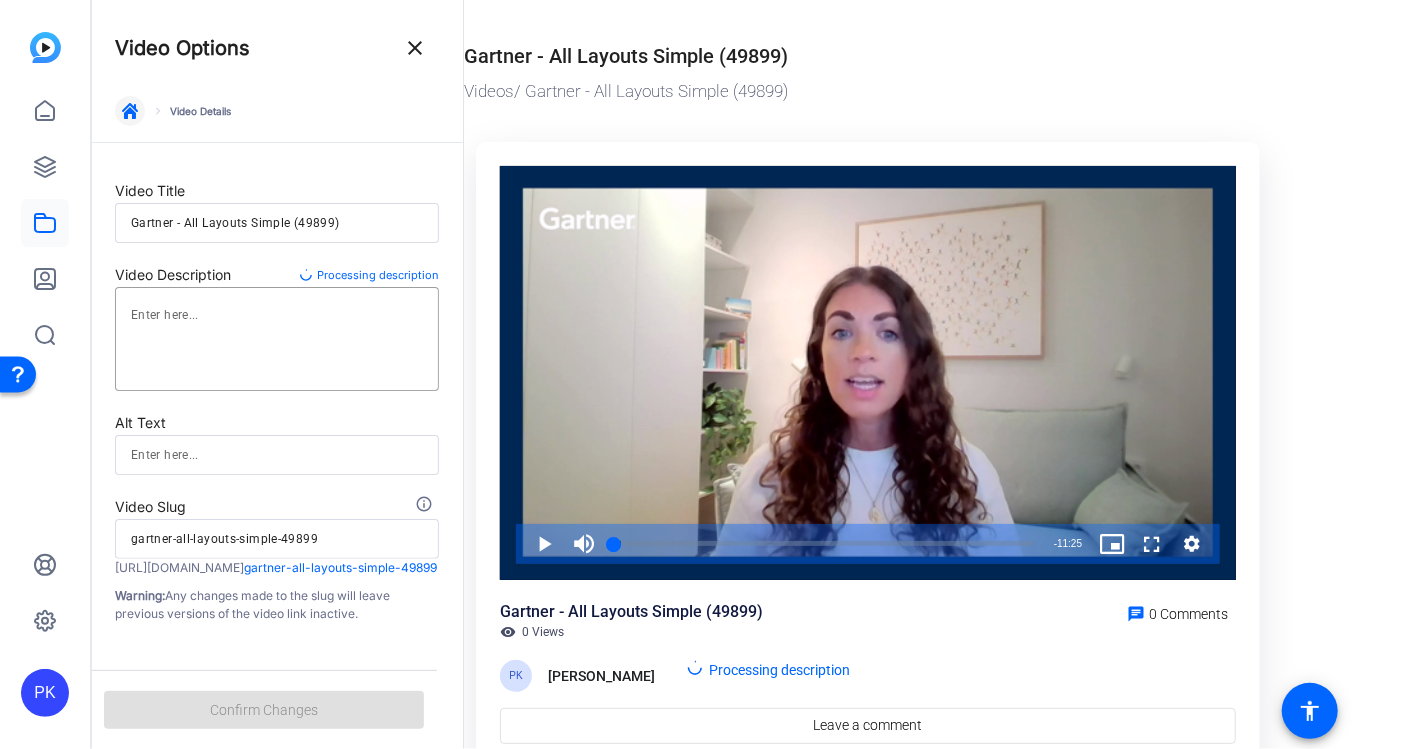click 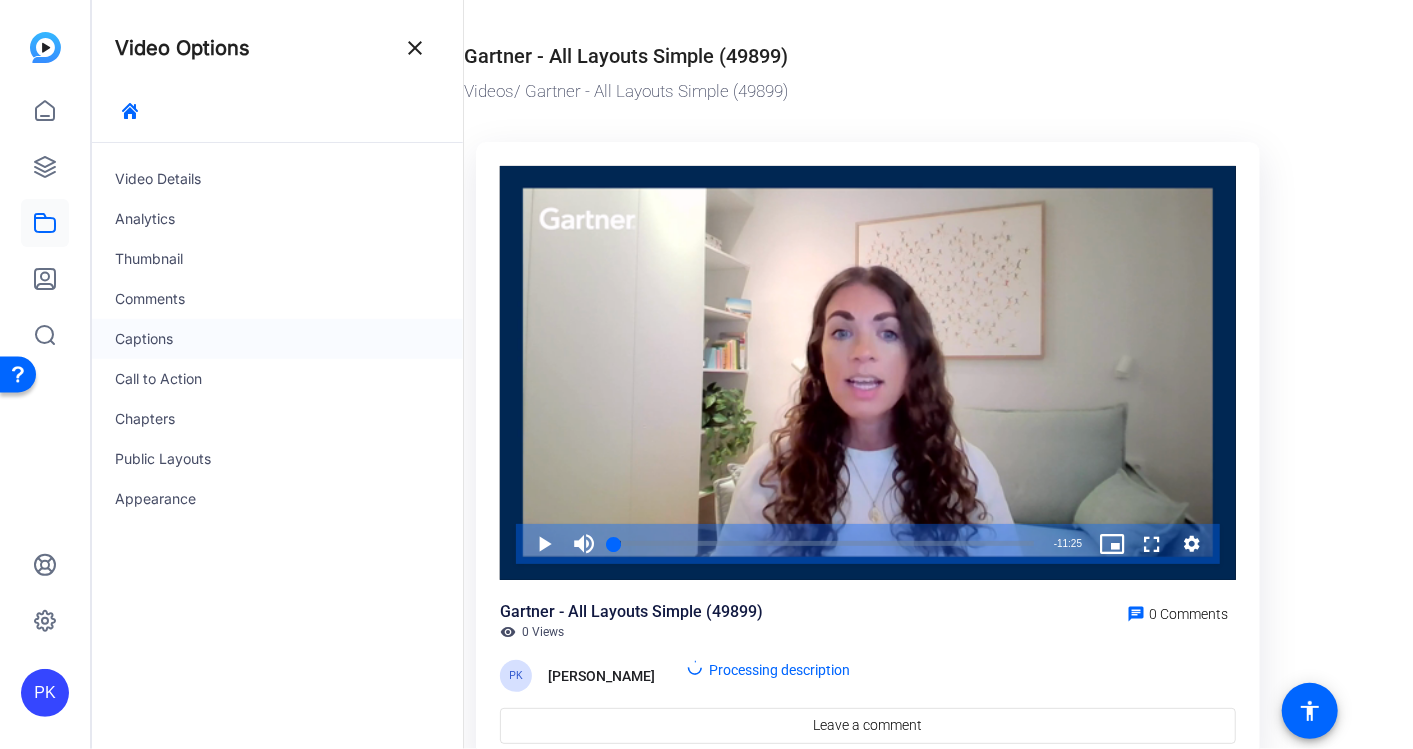 click on "Captions" 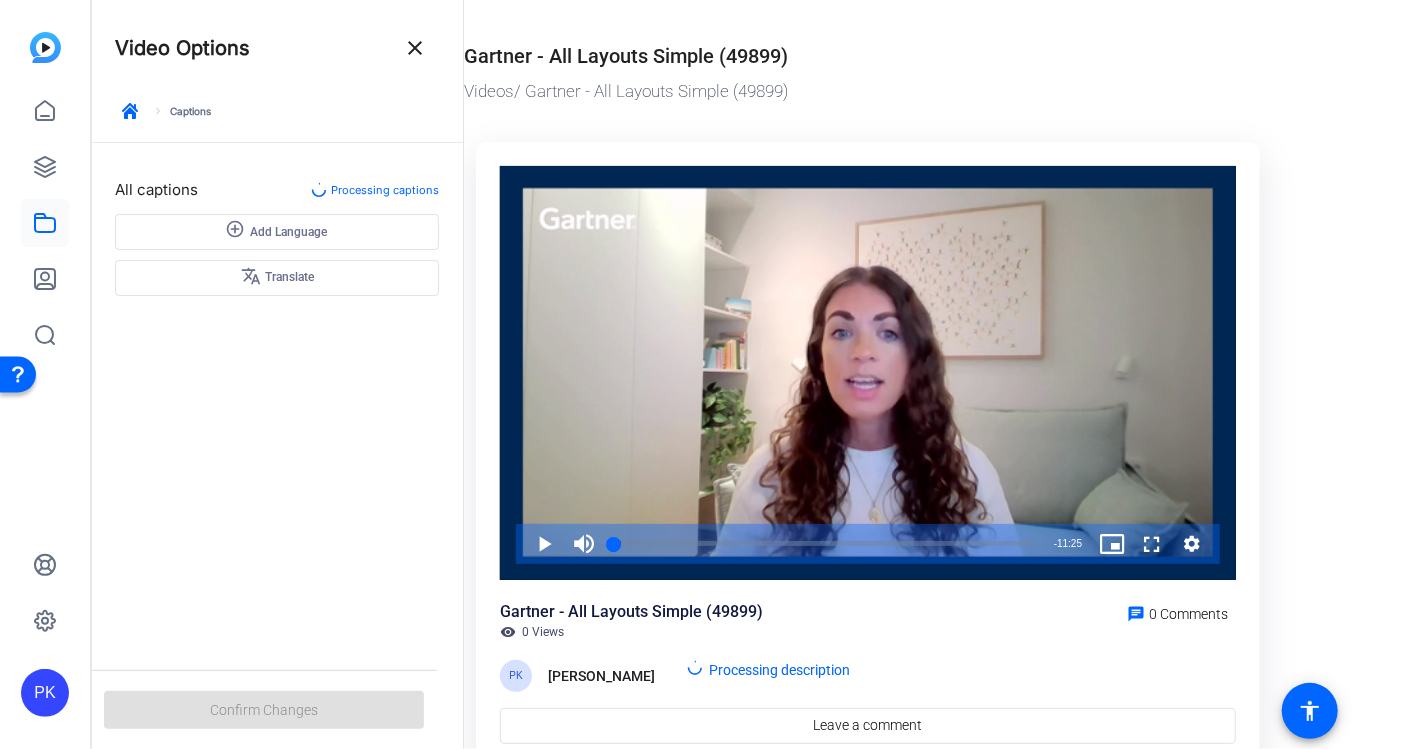click on "add_circle_outline Add Language  translate Translate" 